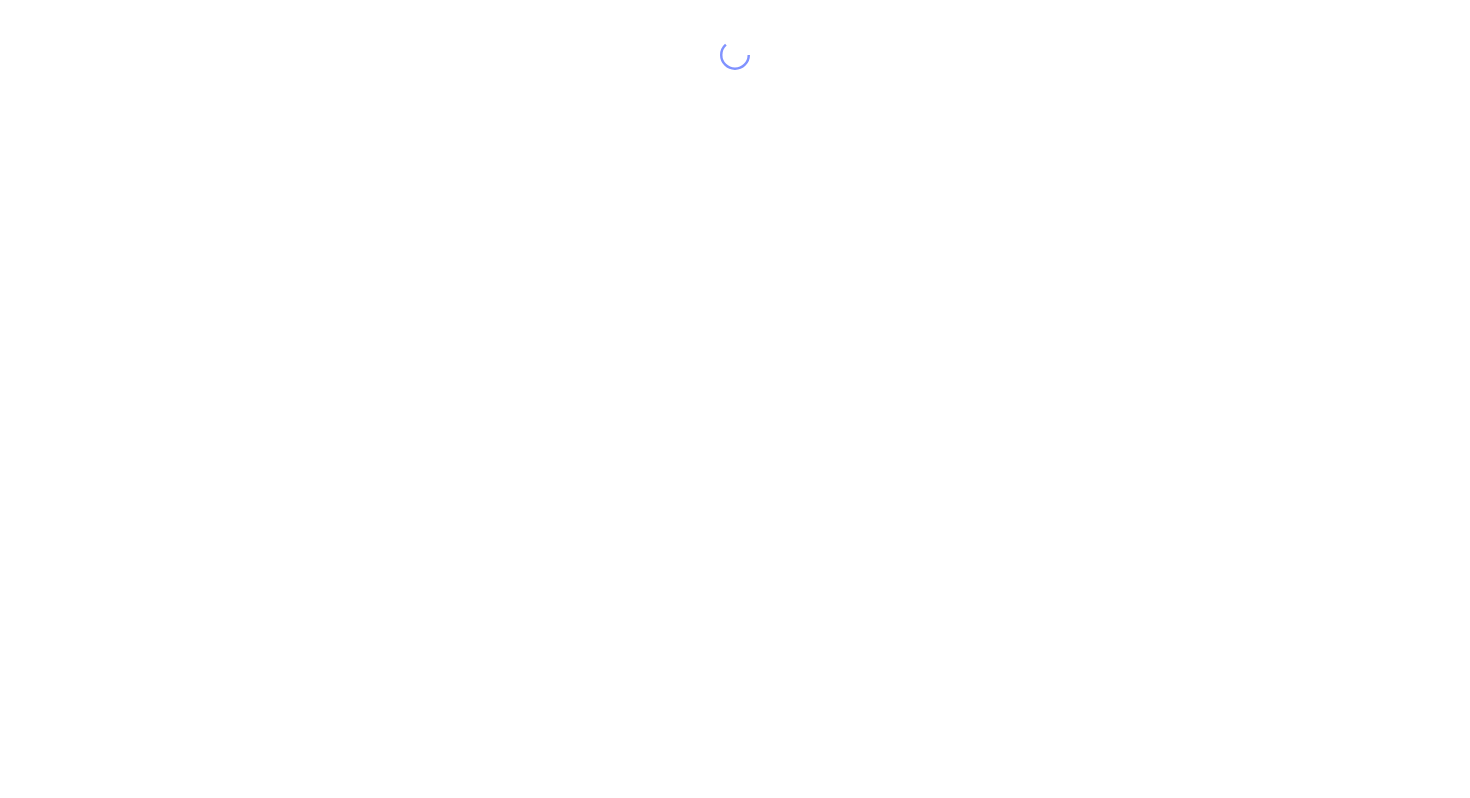 scroll, scrollTop: 0, scrollLeft: 0, axis: both 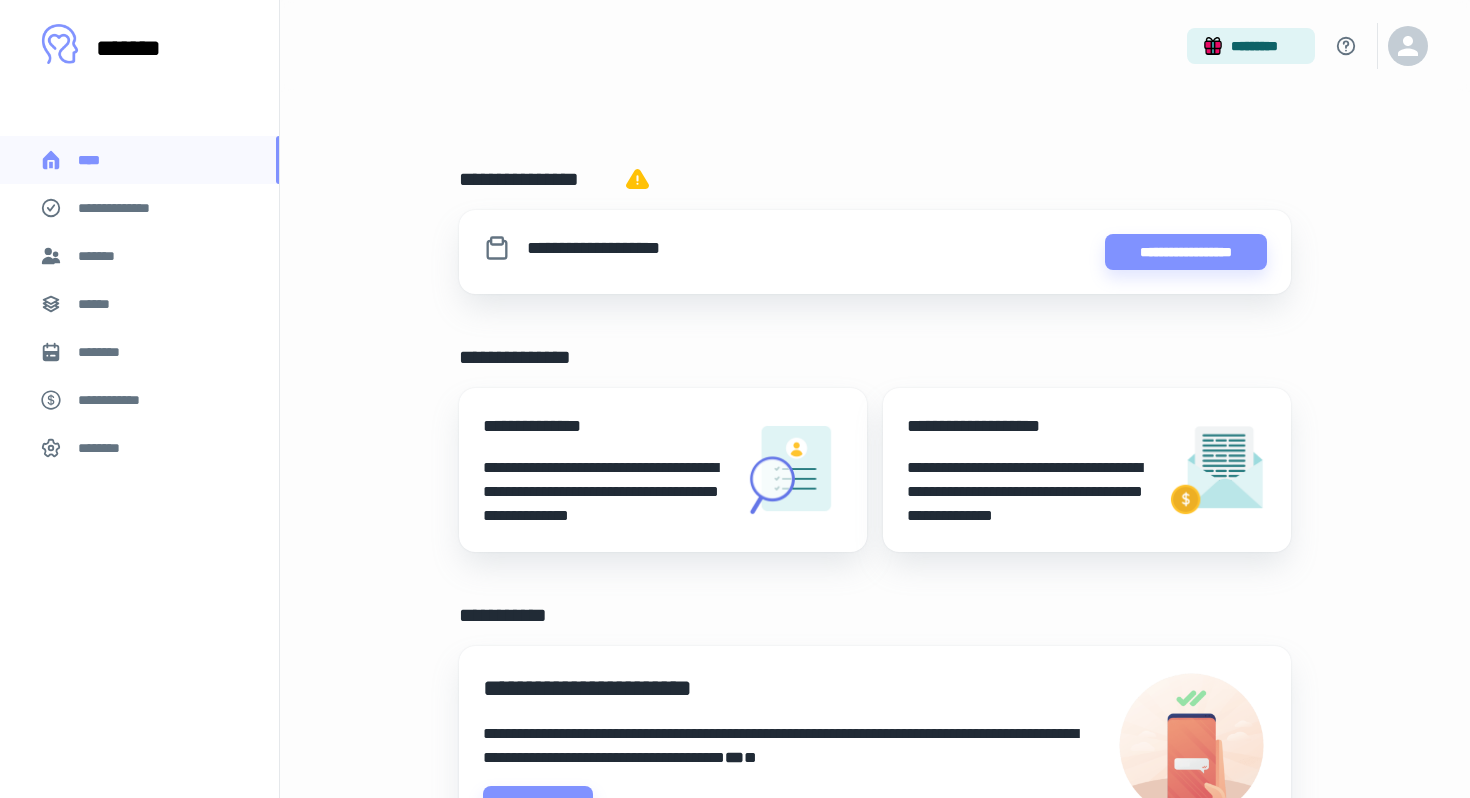 click on "*******" at bounding box center (100, 256) 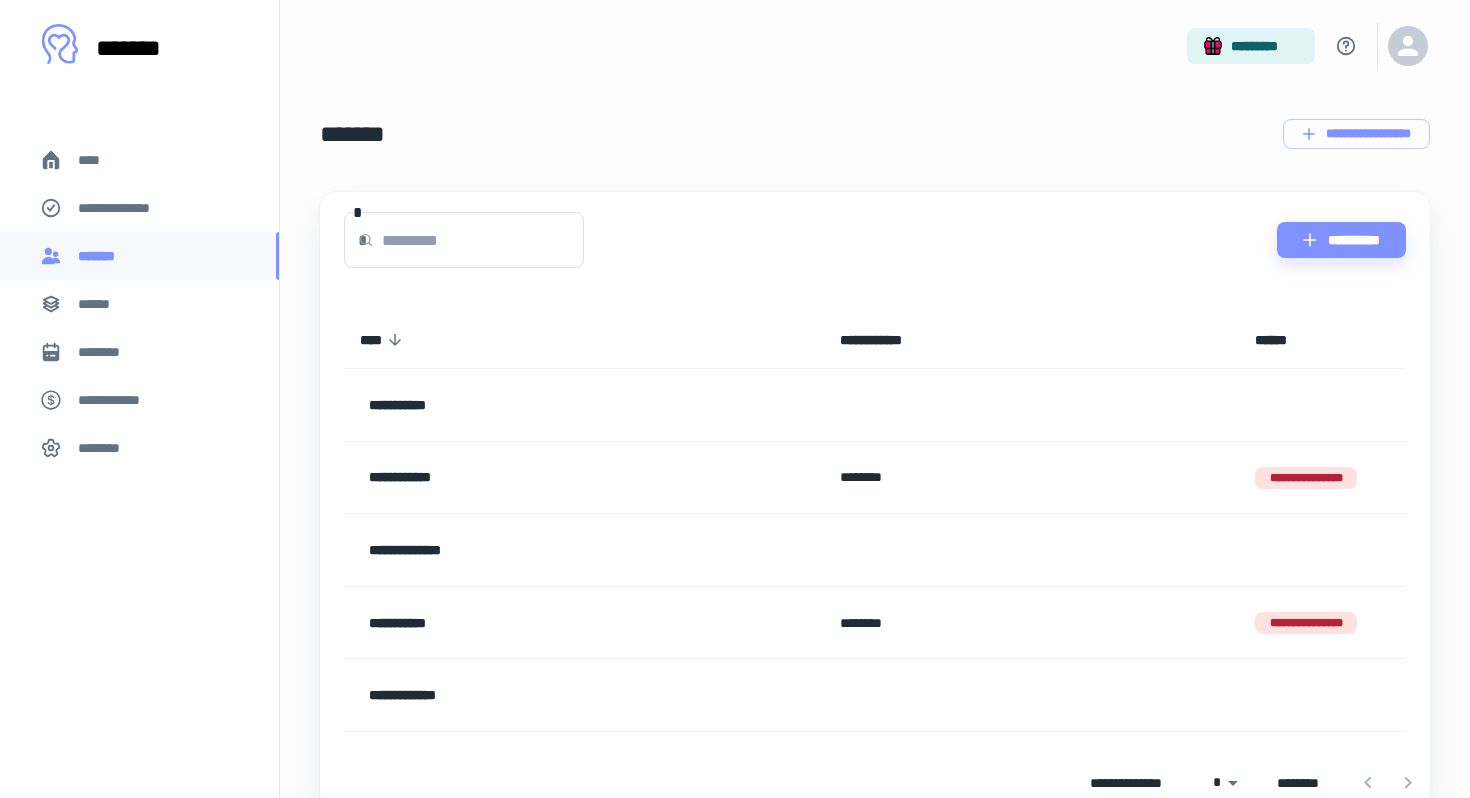 click on "**********" at bounding box center [537, 478] 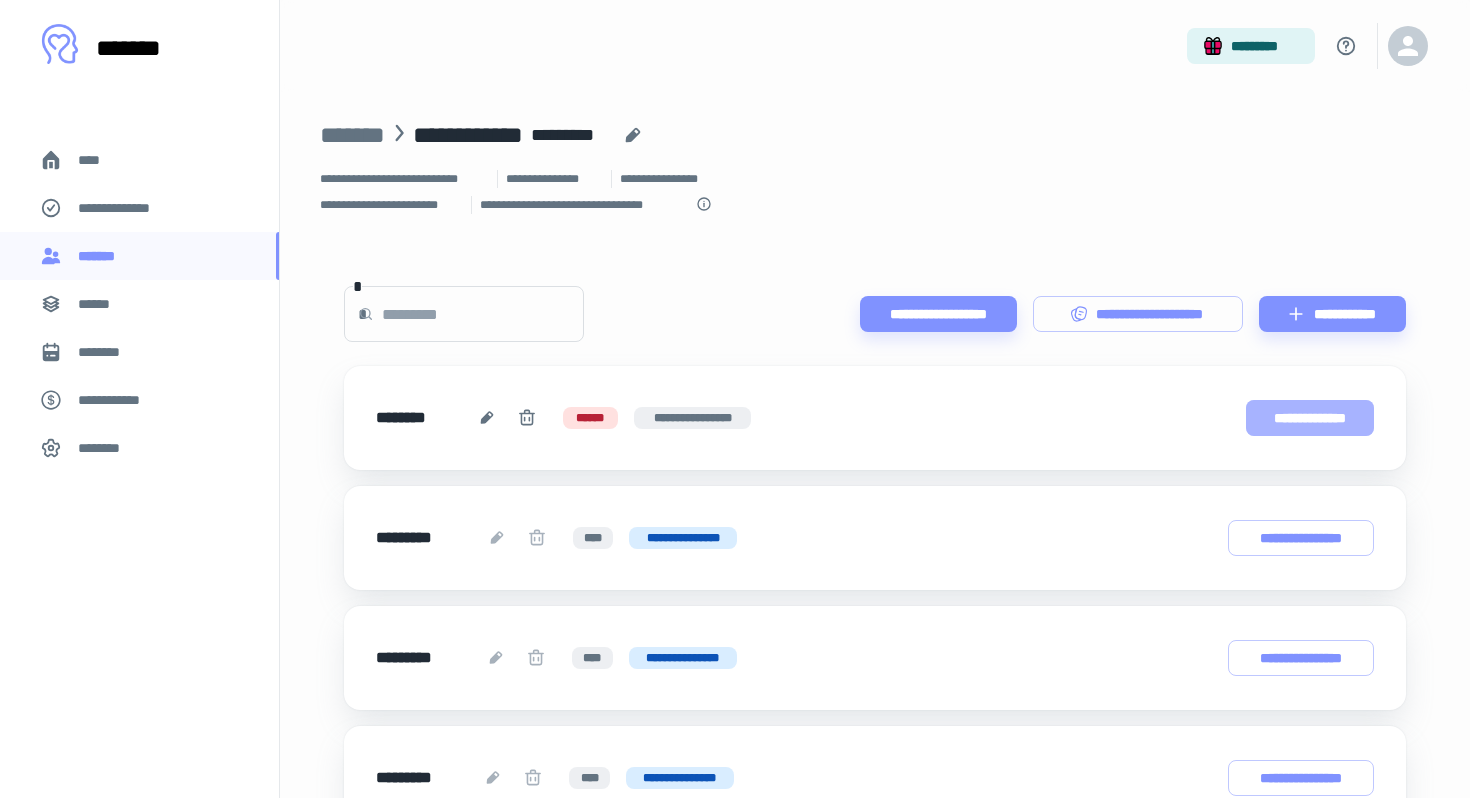 click on "**********" at bounding box center [1310, 418] 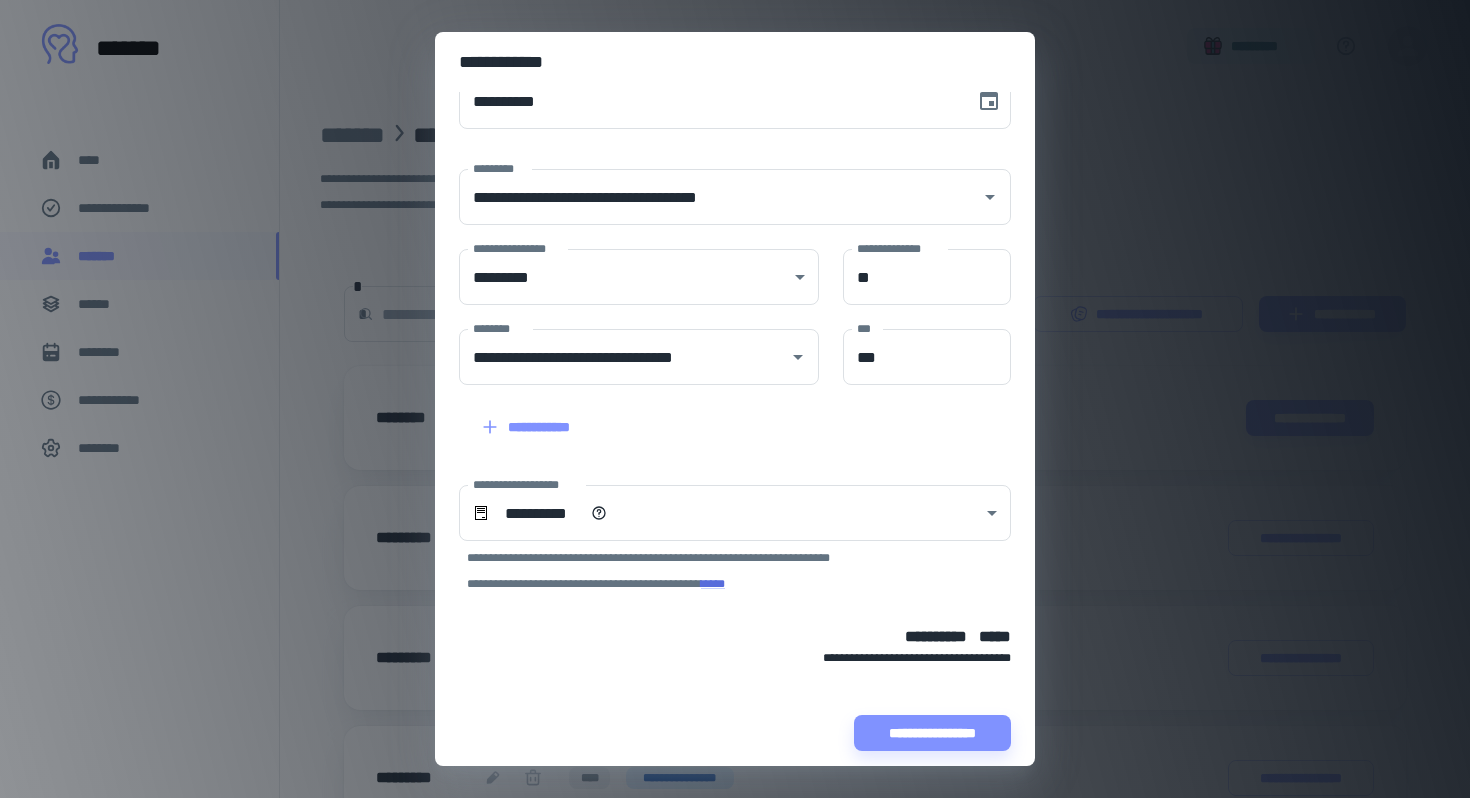 scroll, scrollTop: 38, scrollLeft: 0, axis: vertical 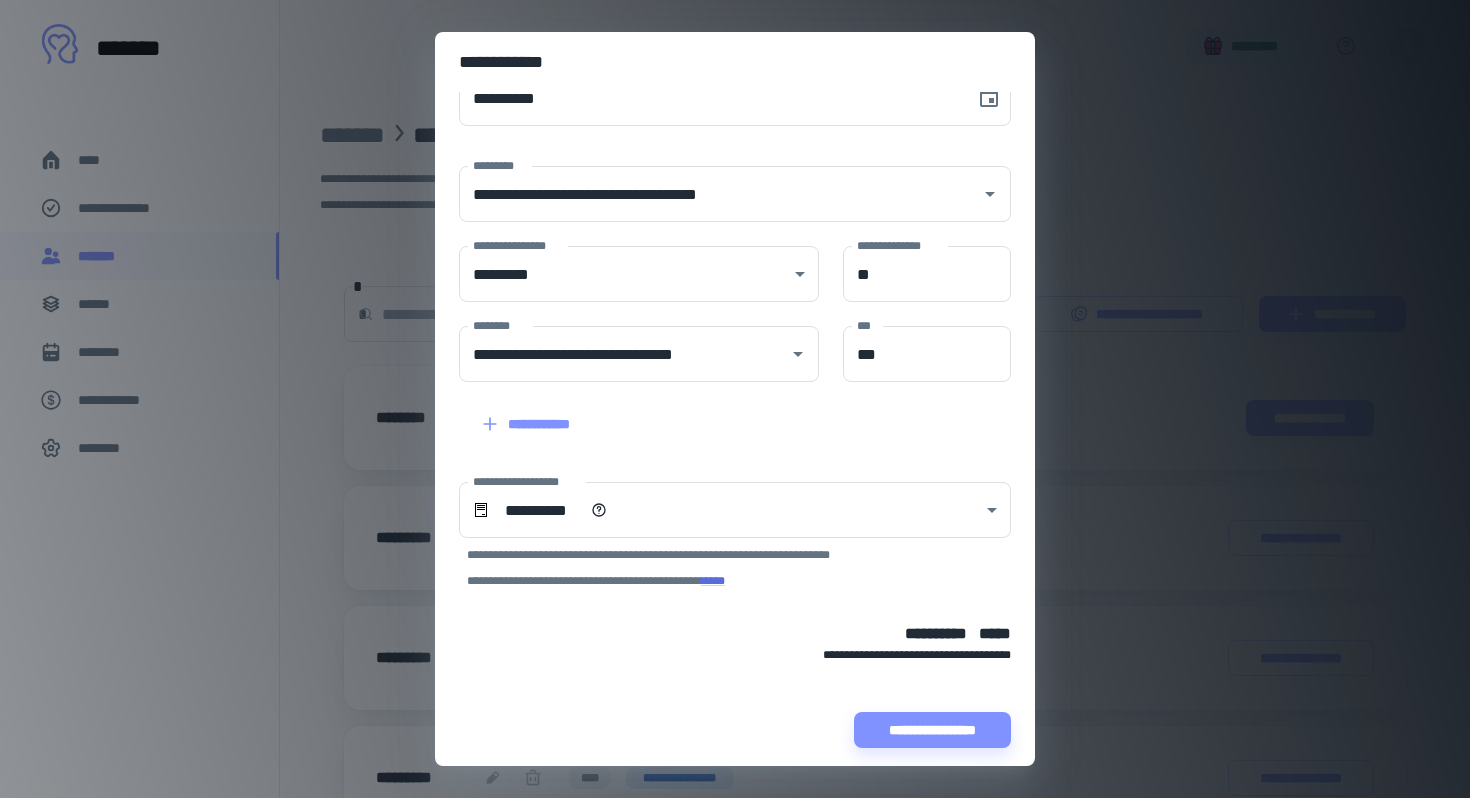 click on "**********" at bounding box center (900, 245) 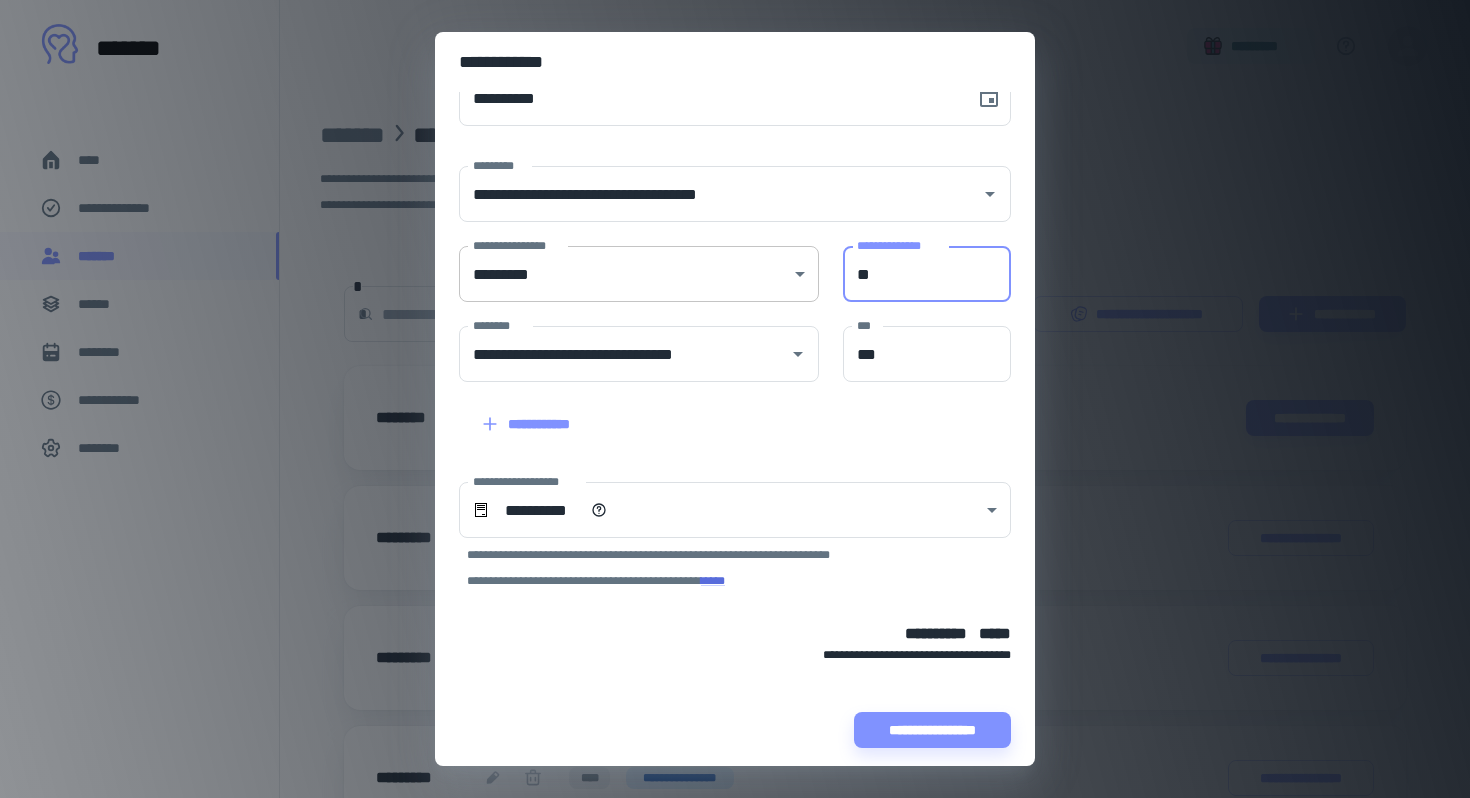 drag, startPoint x: 909, startPoint y: 279, endPoint x: 801, endPoint y: 276, distance: 108.04166 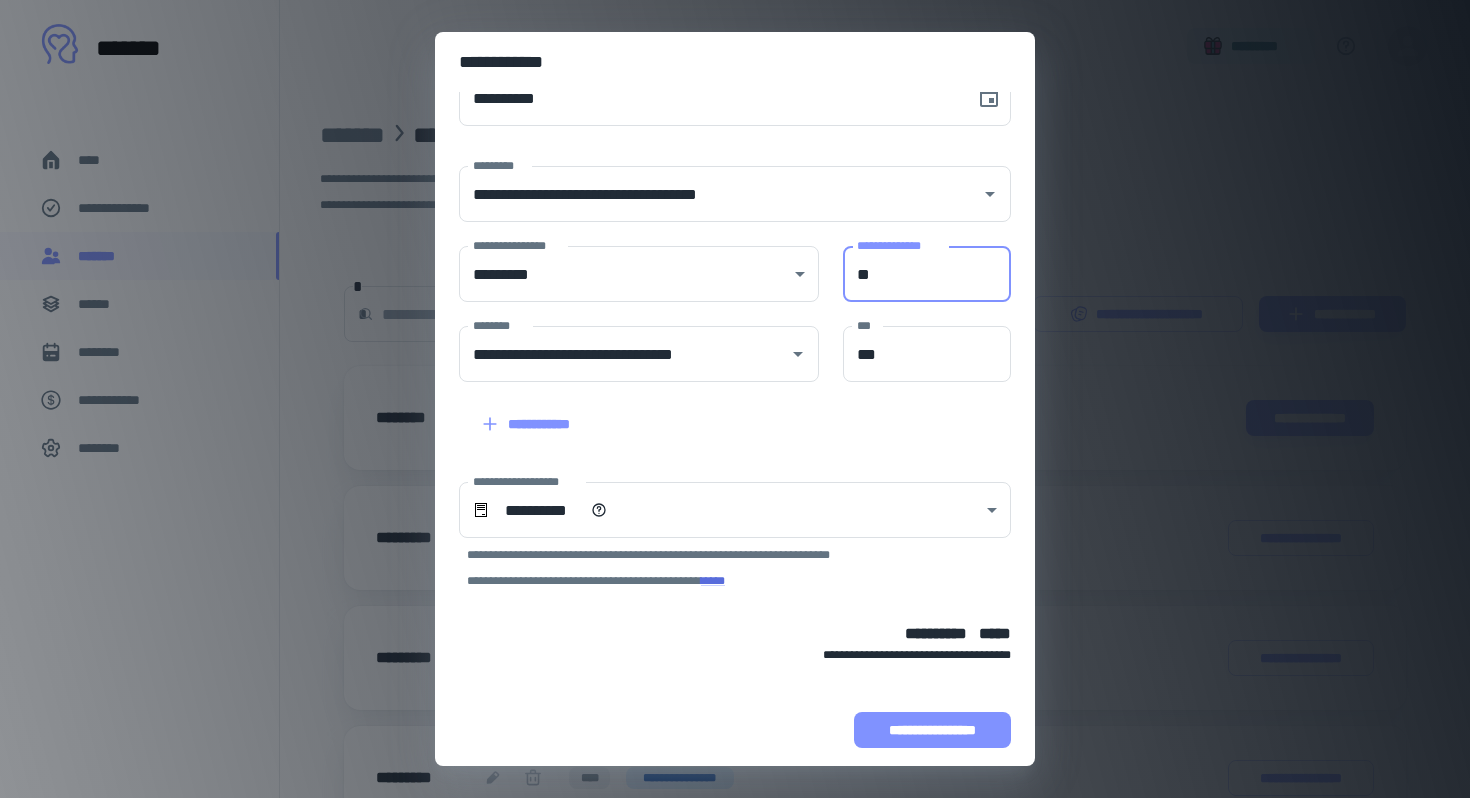 type on "**" 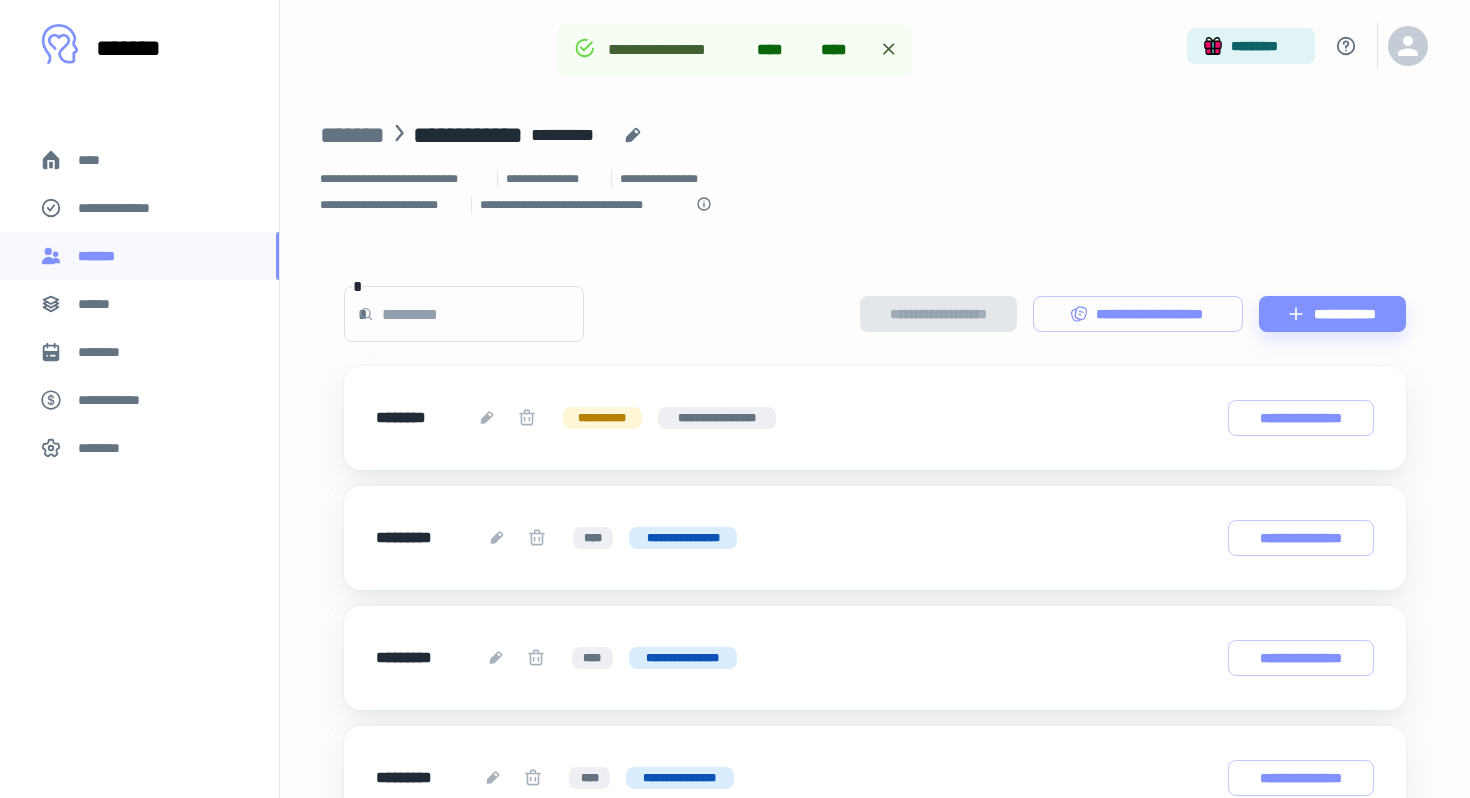 click on "********" at bounding box center [107, 352] 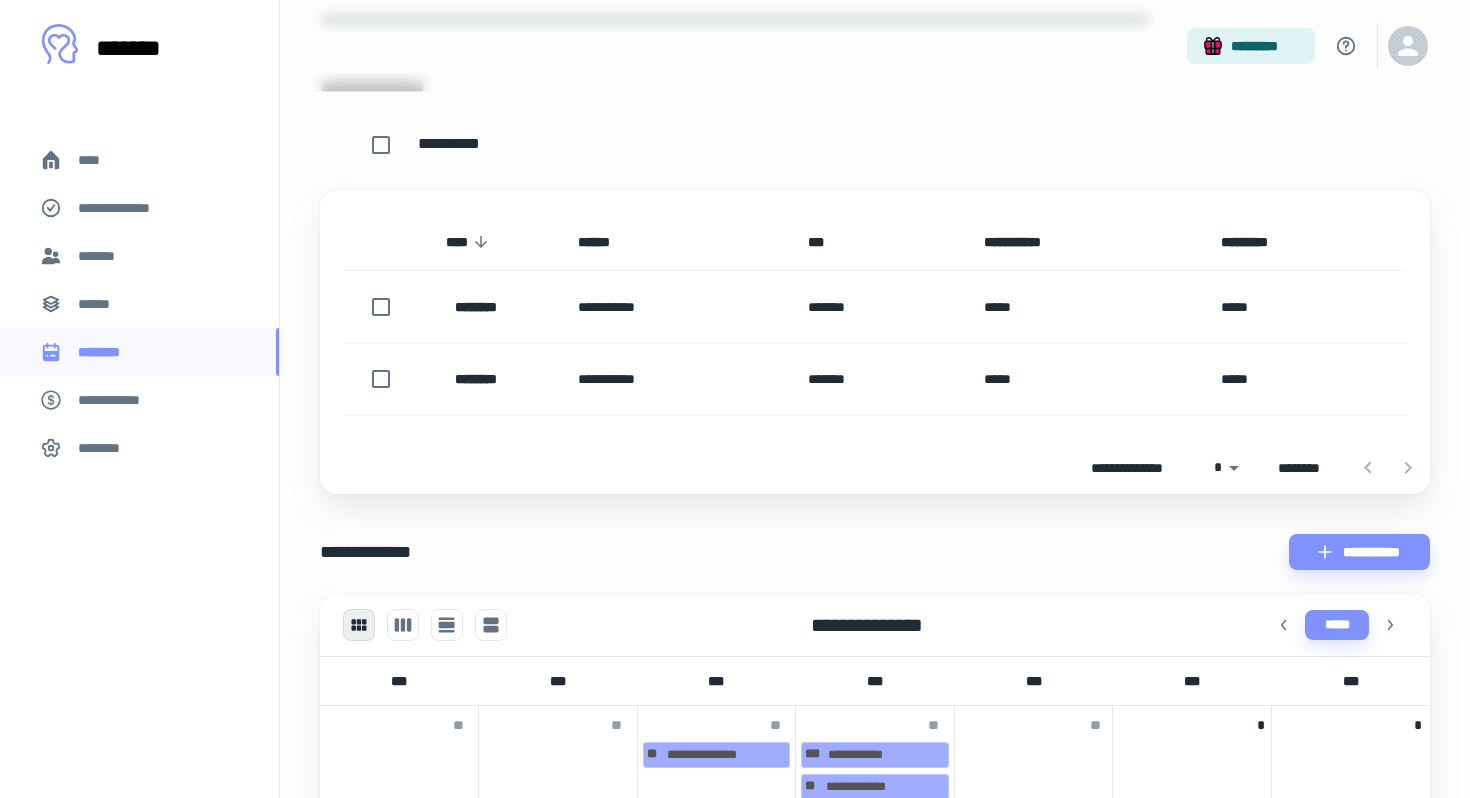scroll, scrollTop: 167, scrollLeft: 0, axis: vertical 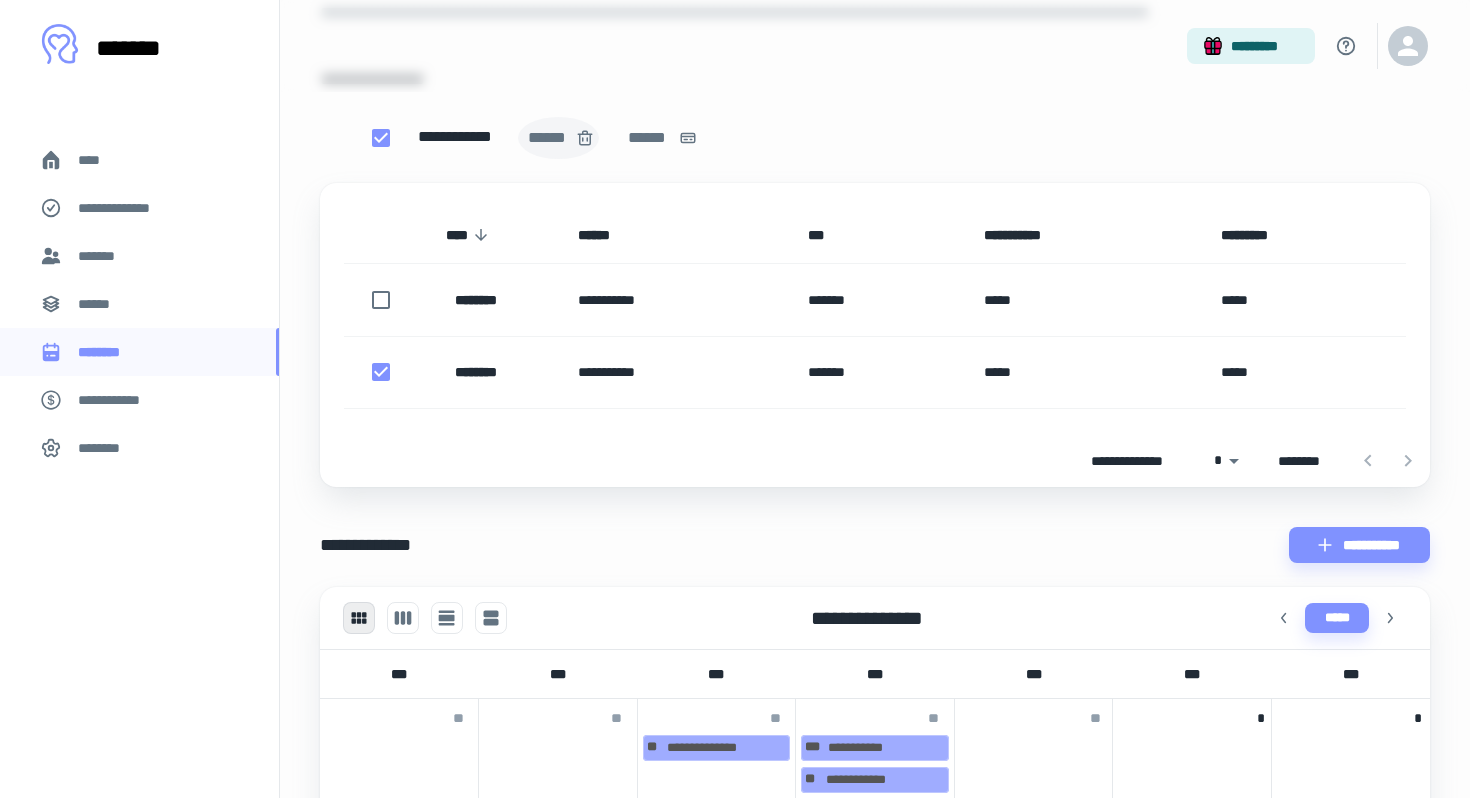 click on "******" at bounding box center [549, 138] 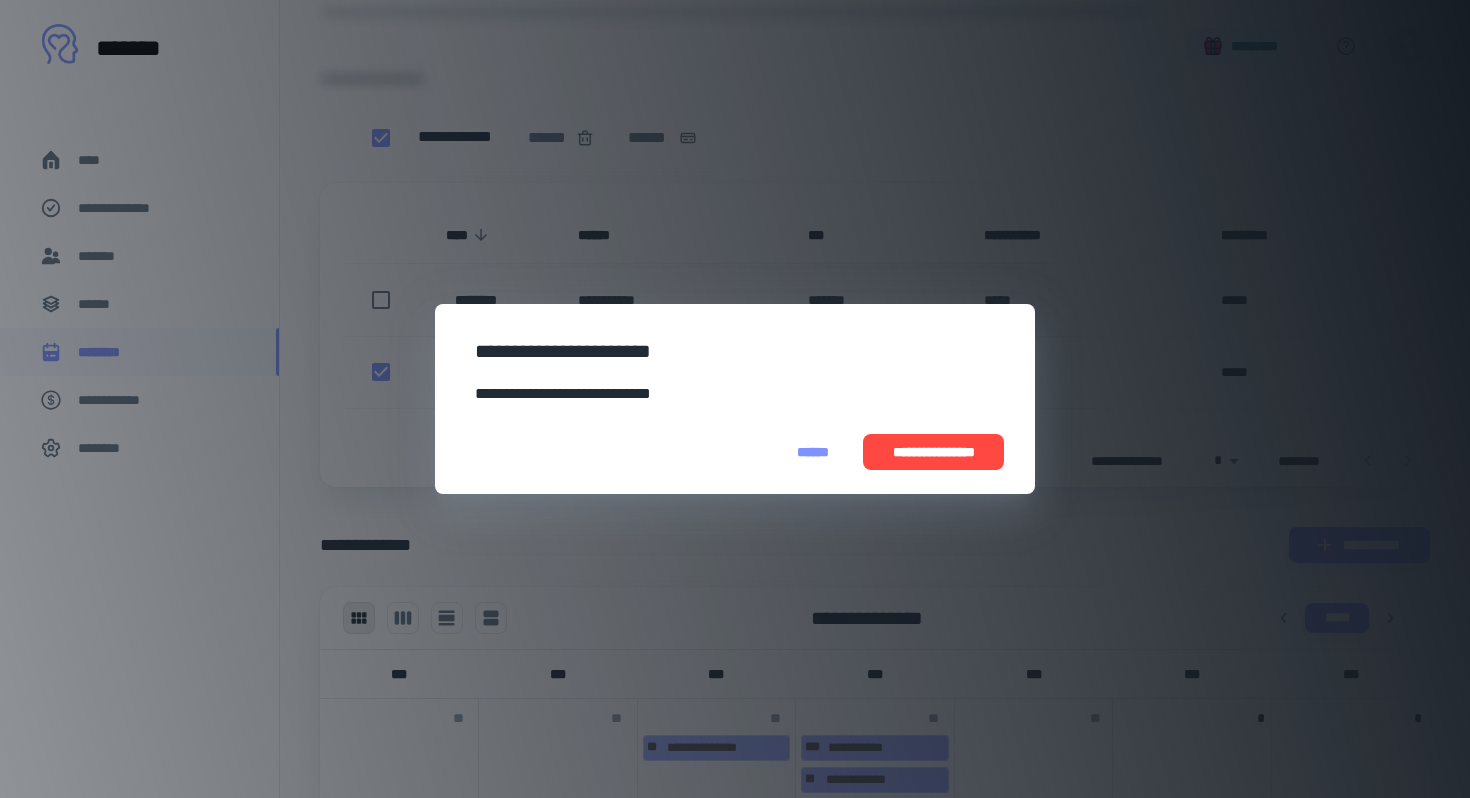 click on "**********" at bounding box center [933, 452] 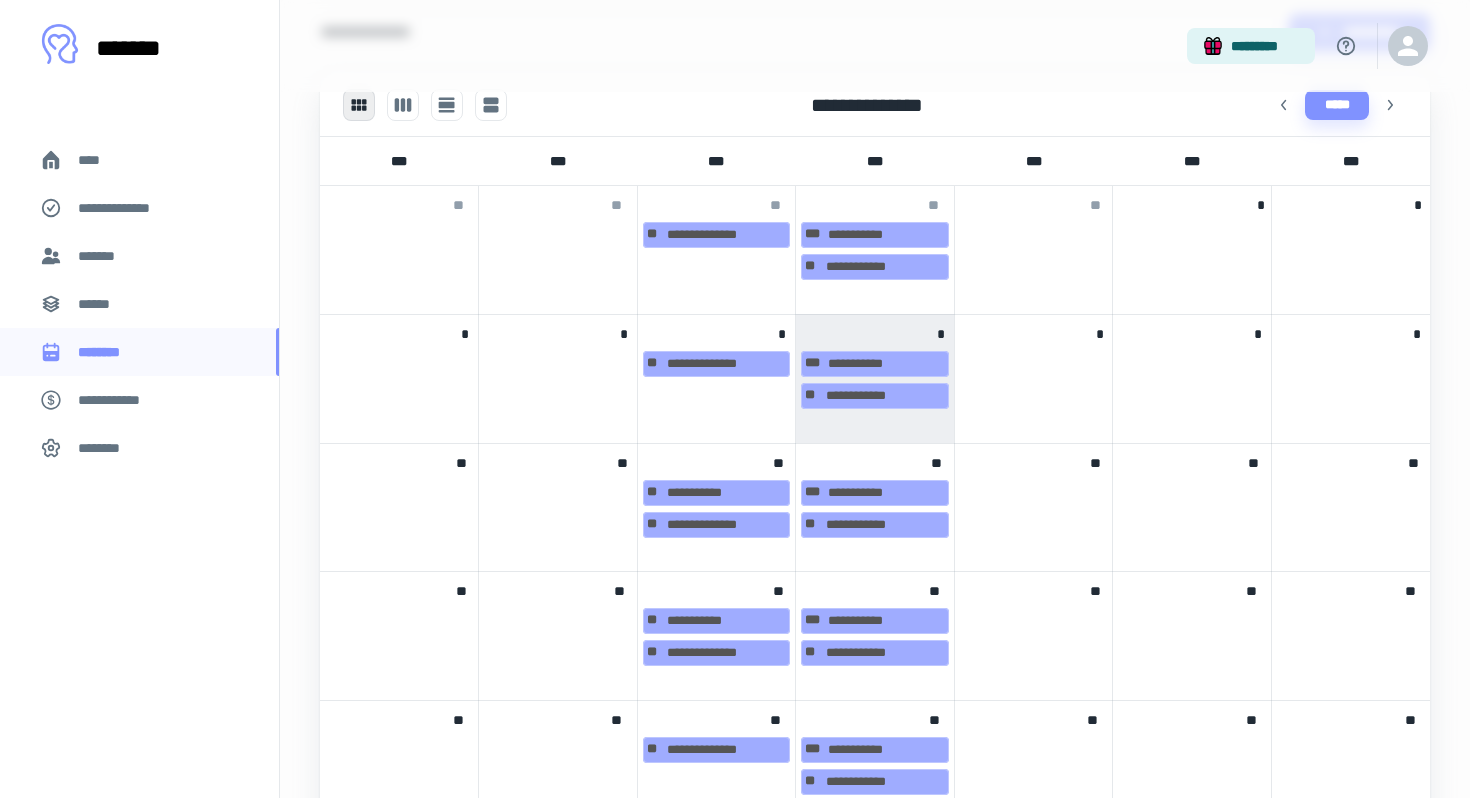scroll, scrollTop: 606, scrollLeft: 0, axis: vertical 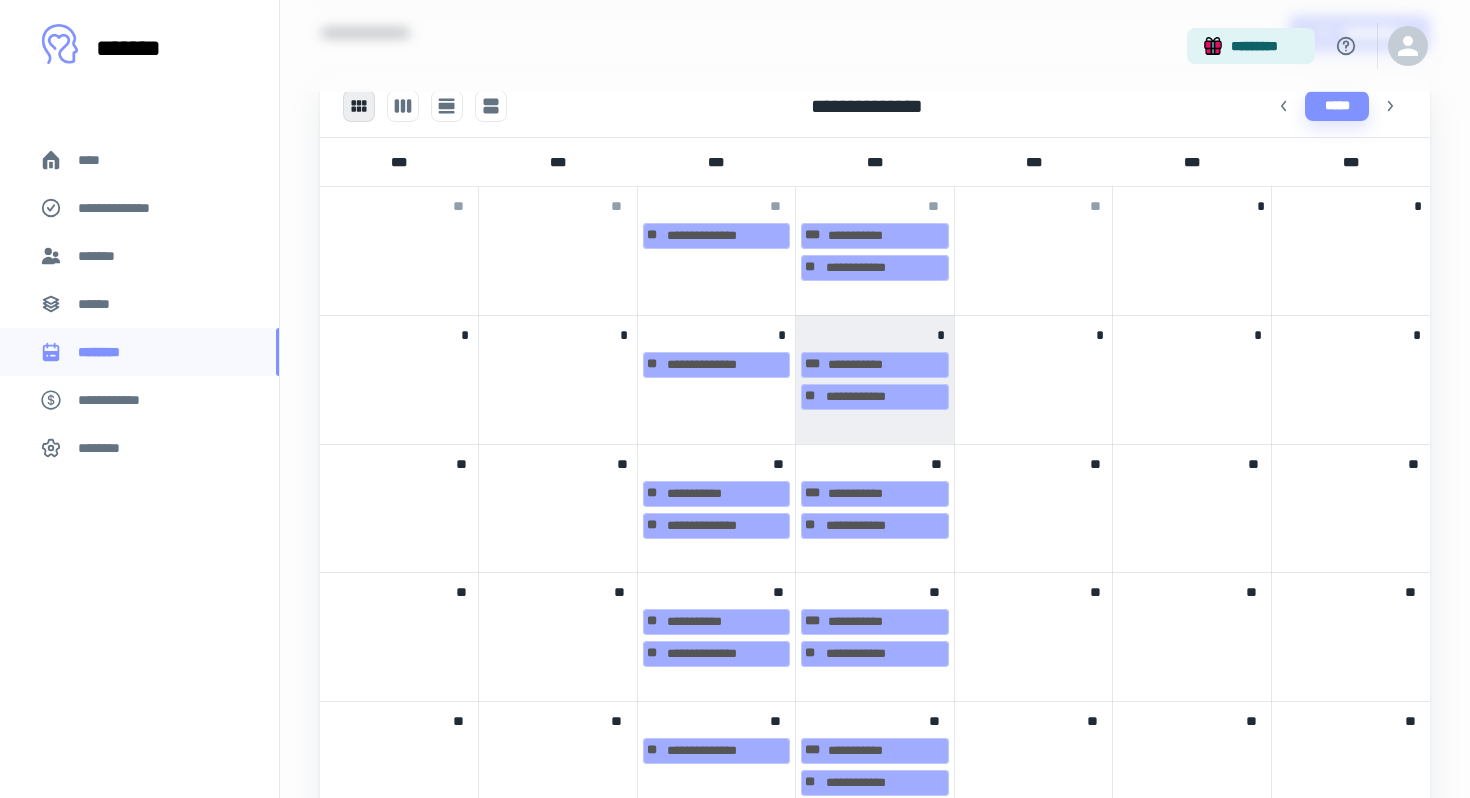 click at bounding box center (1034, 492) 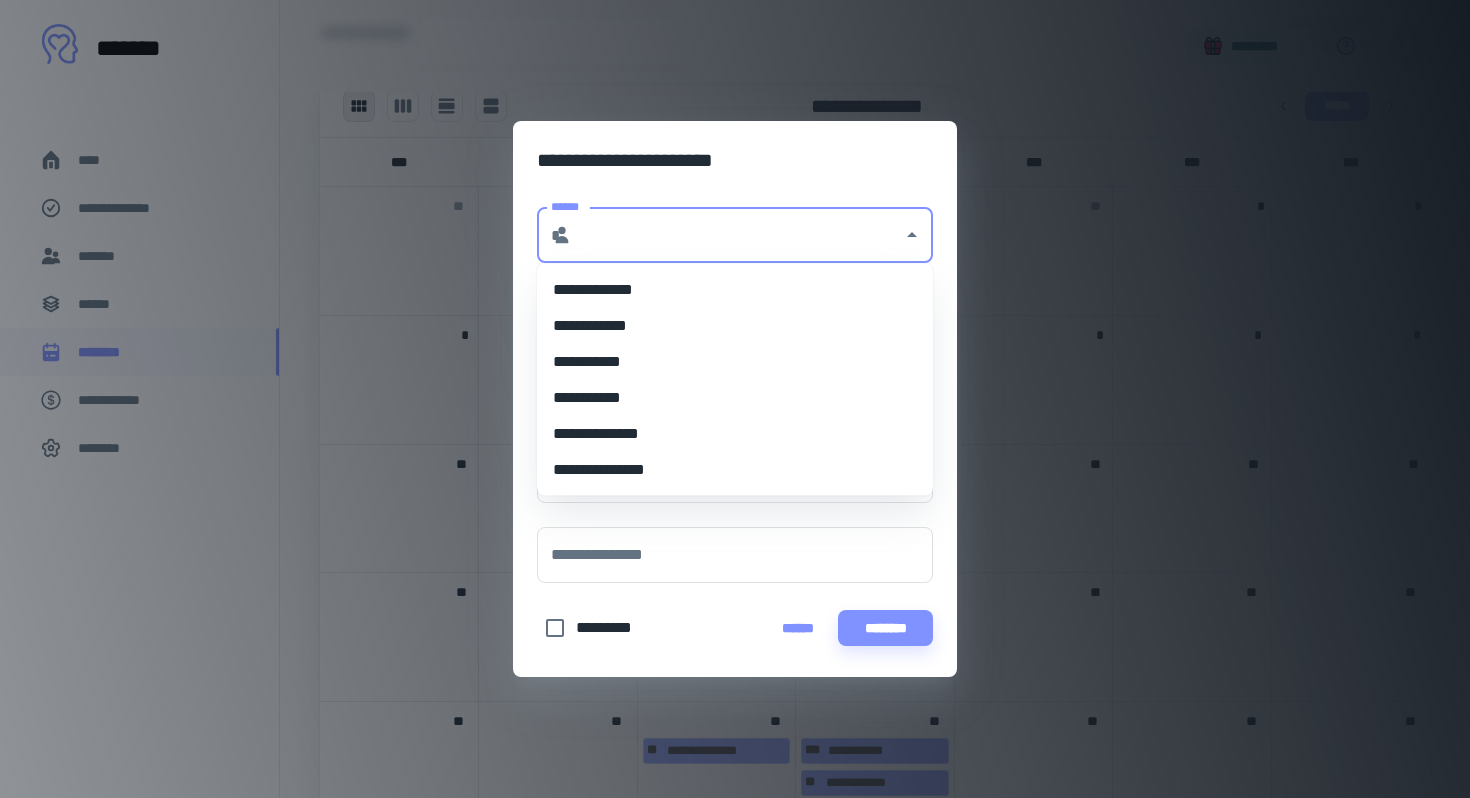 click on "******" at bounding box center (737, 235) 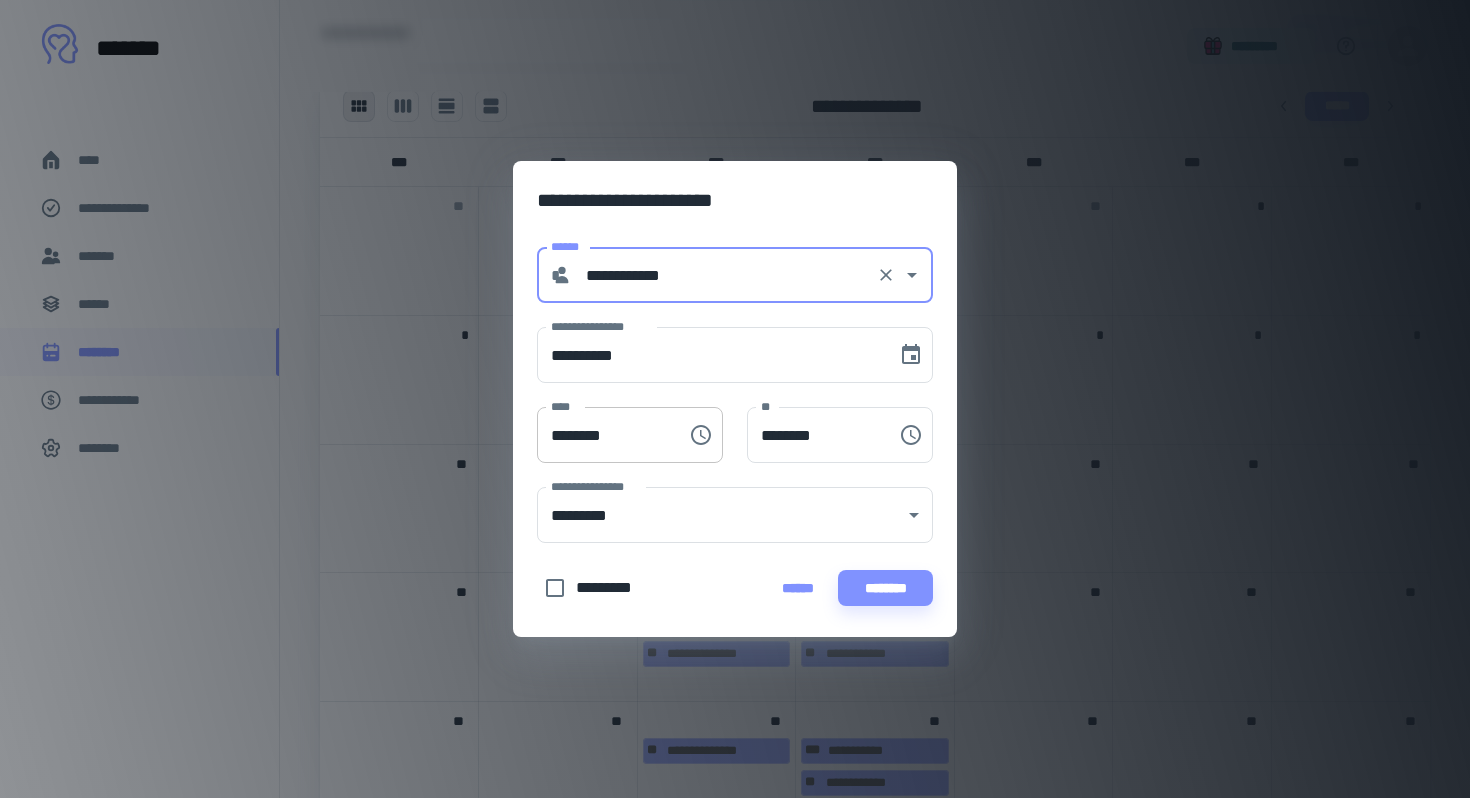 click on "********" at bounding box center (605, 435) 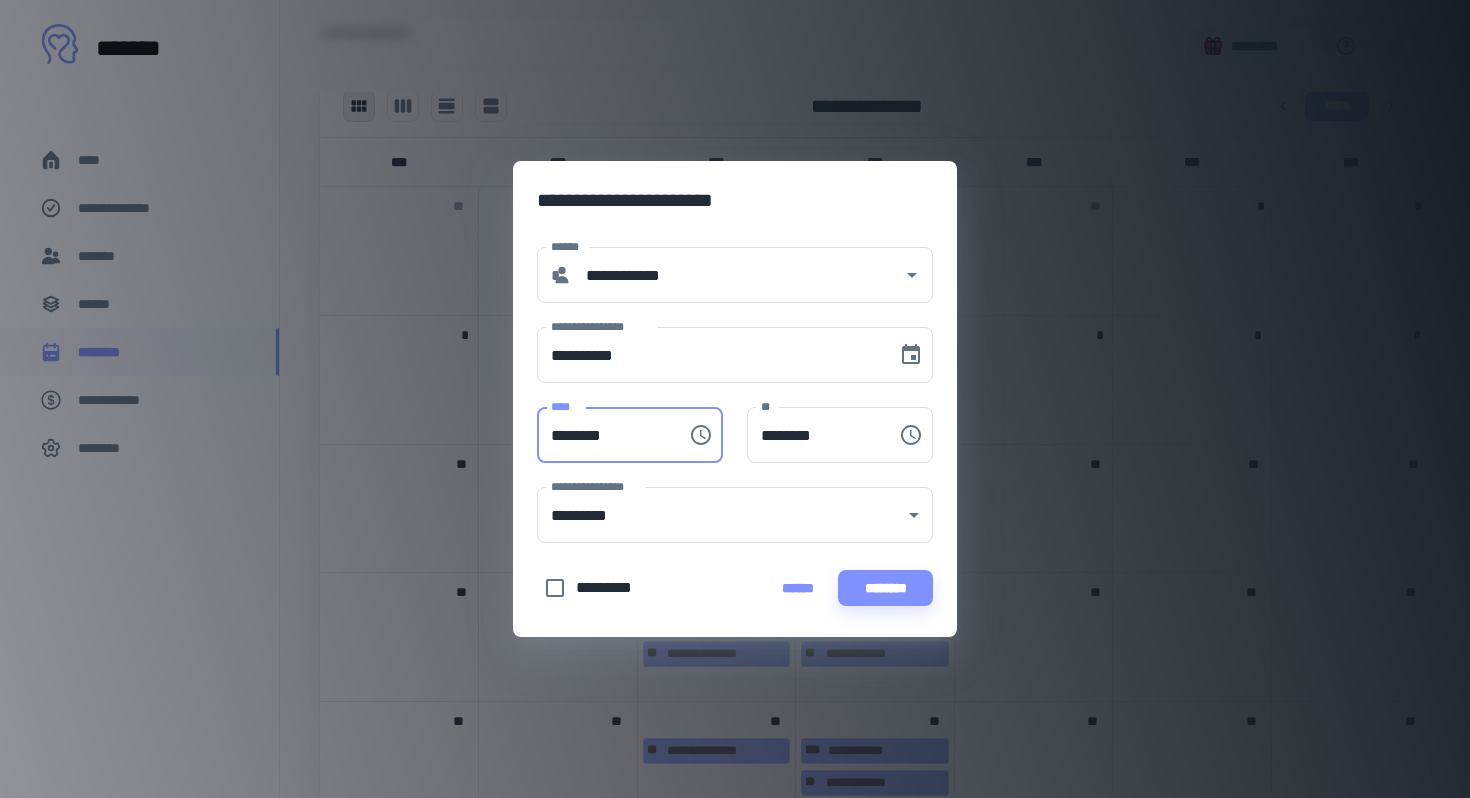 click on "********" at bounding box center [605, 435] 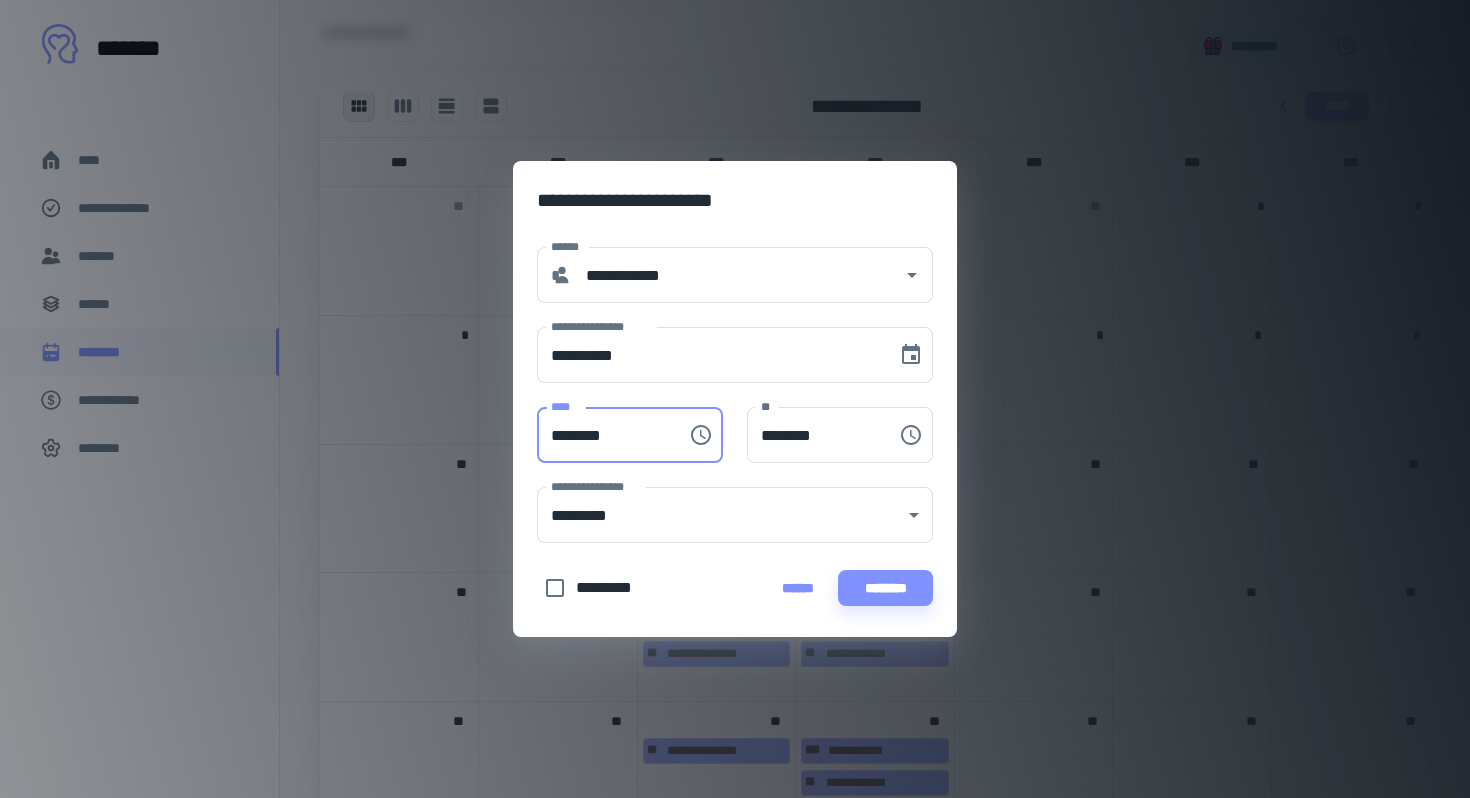 click on "********" at bounding box center (605, 435) 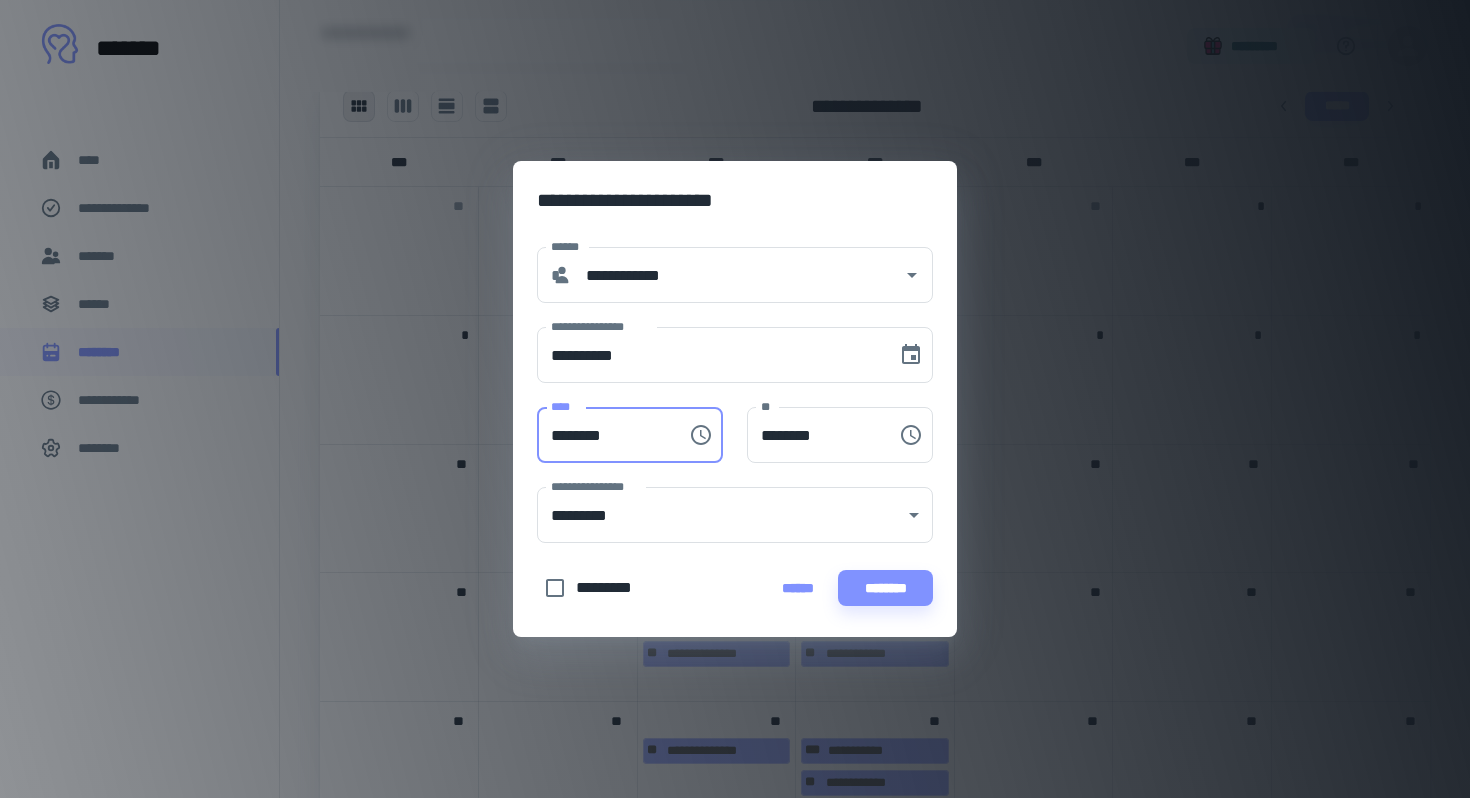 type on "********" 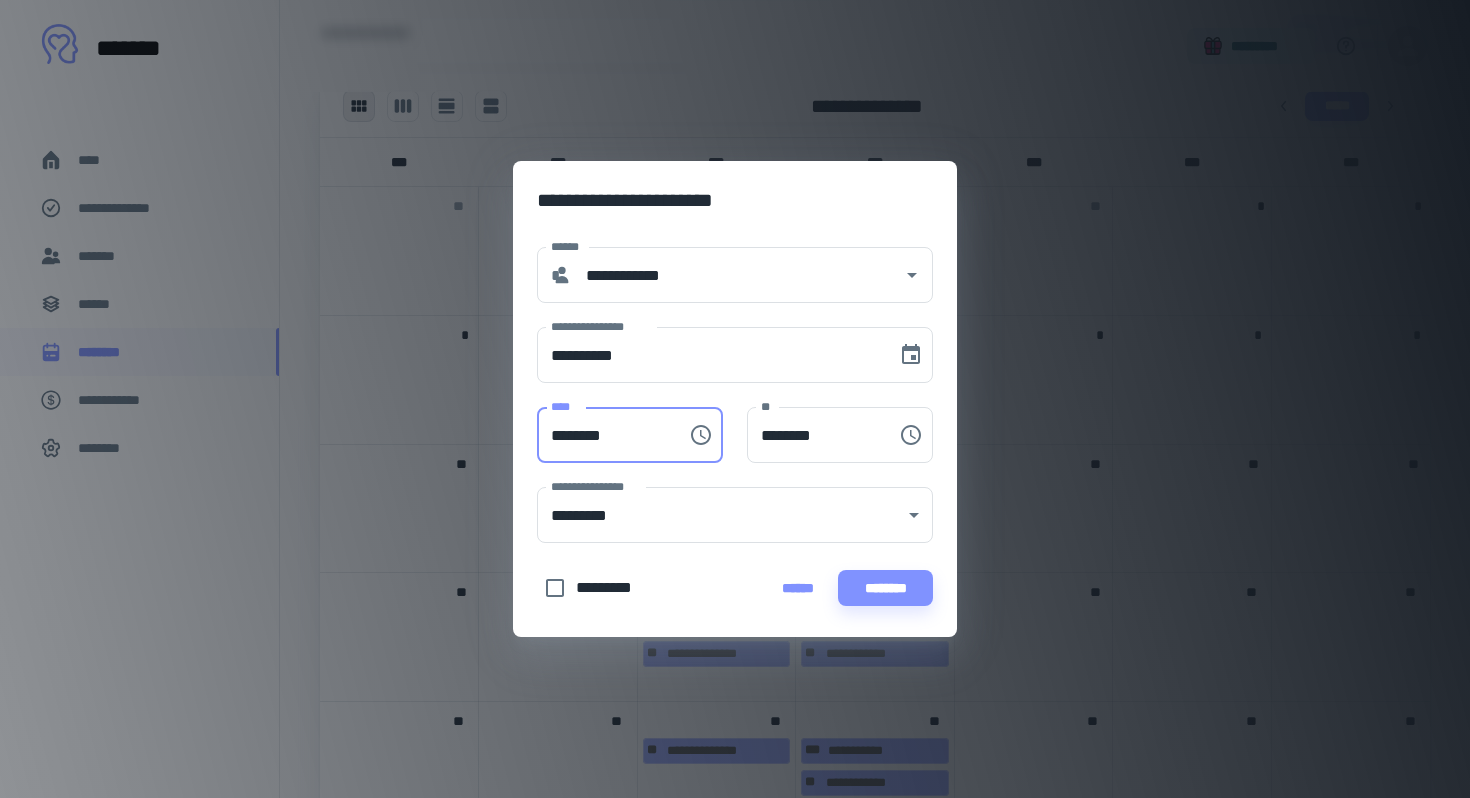 click on "**********" at bounding box center (723, 503) 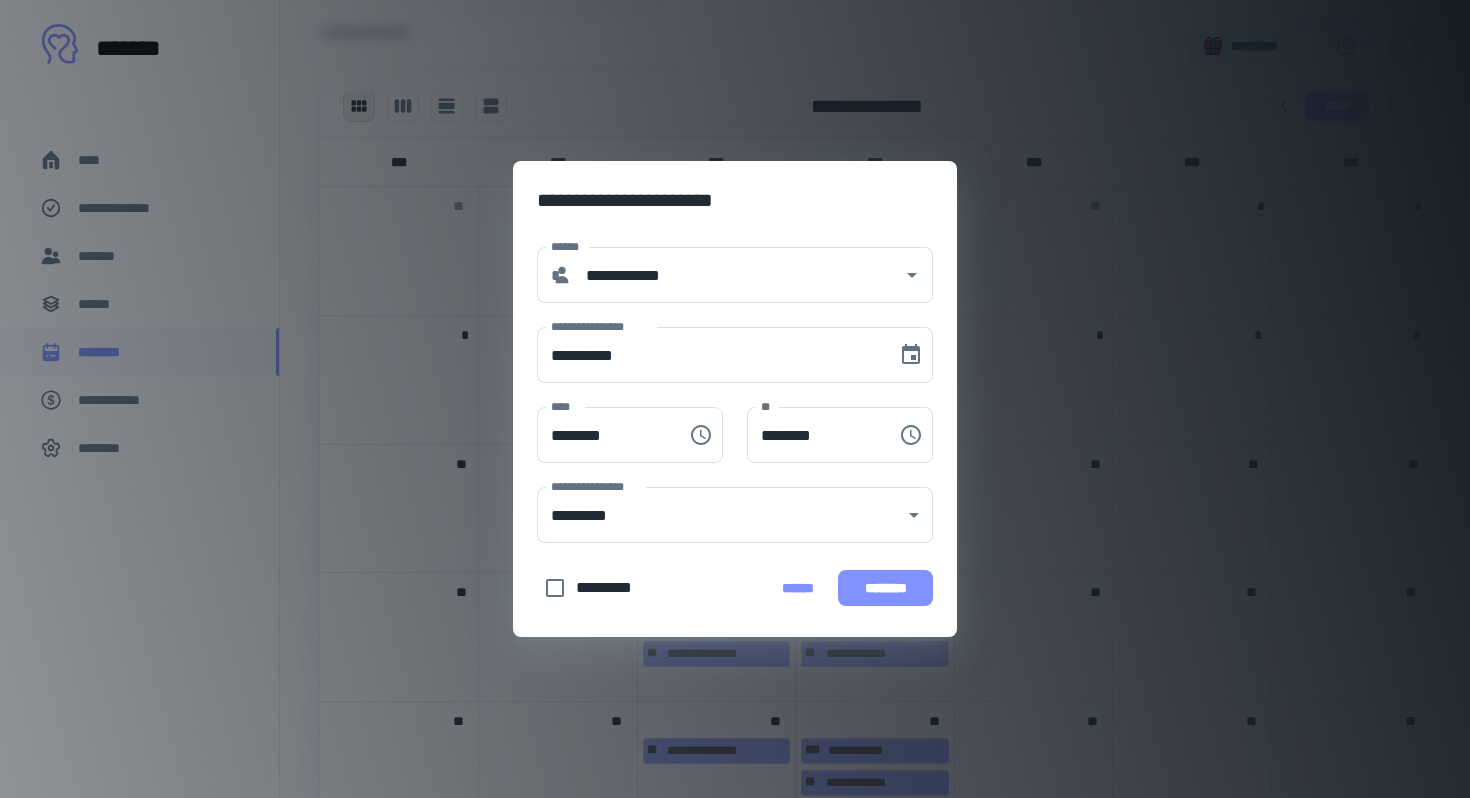 click on "********" at bounding box center (885, 588) 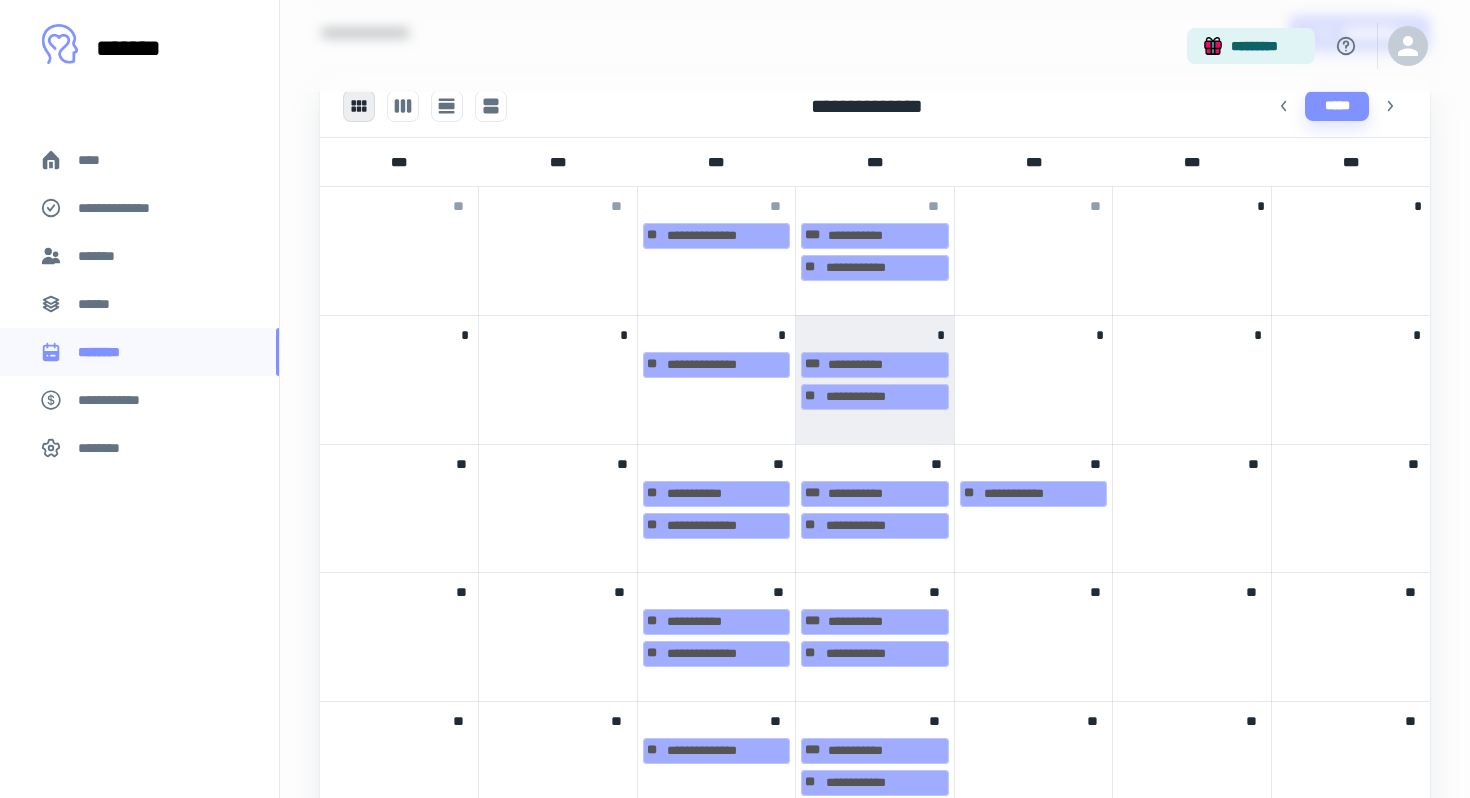 click on "[PHONE] [EMAIL]" at bounding box center [717, 637] 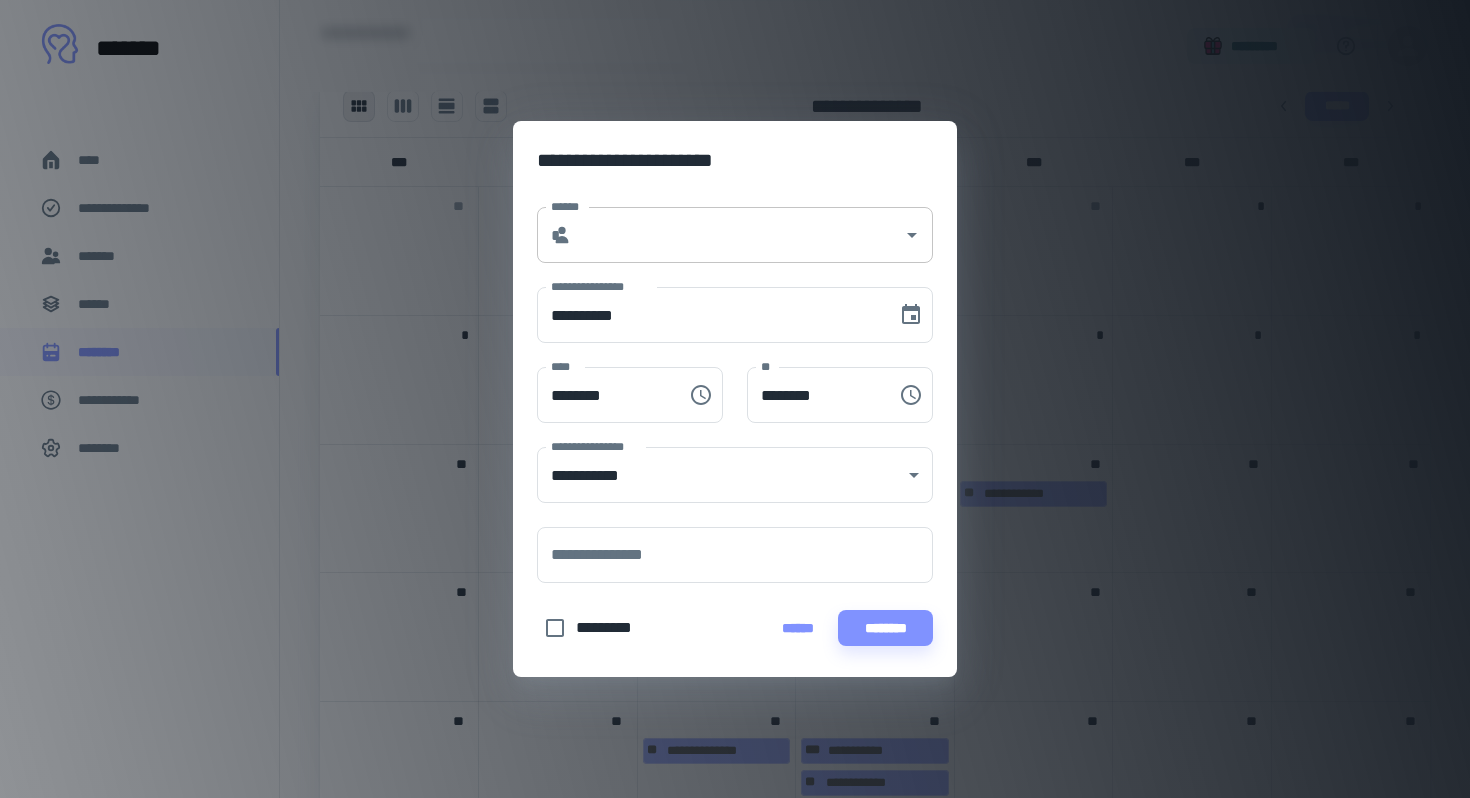 click on "******" at bounding box center [737, 235] 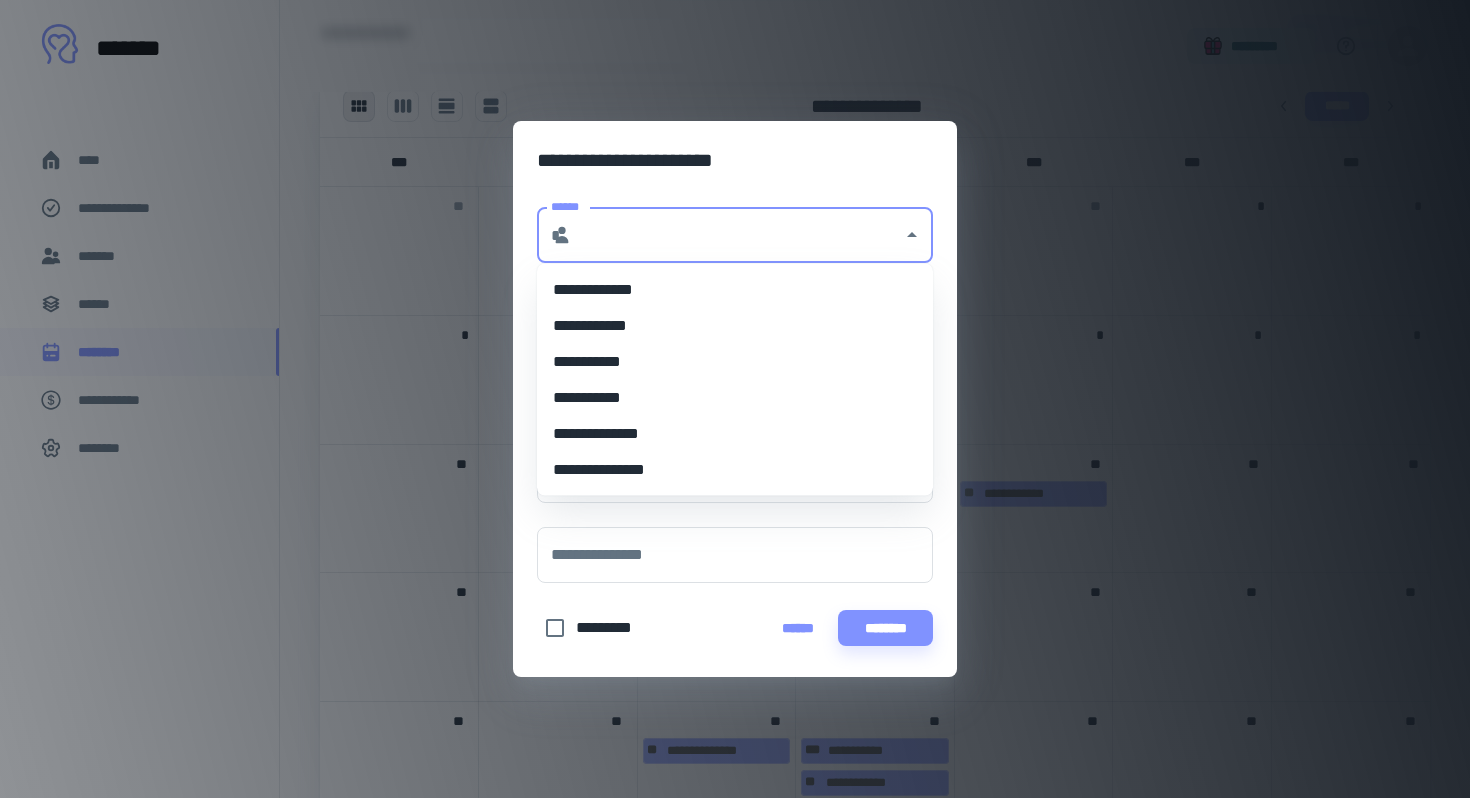 click on "**********" at bounding box center (735, 326) 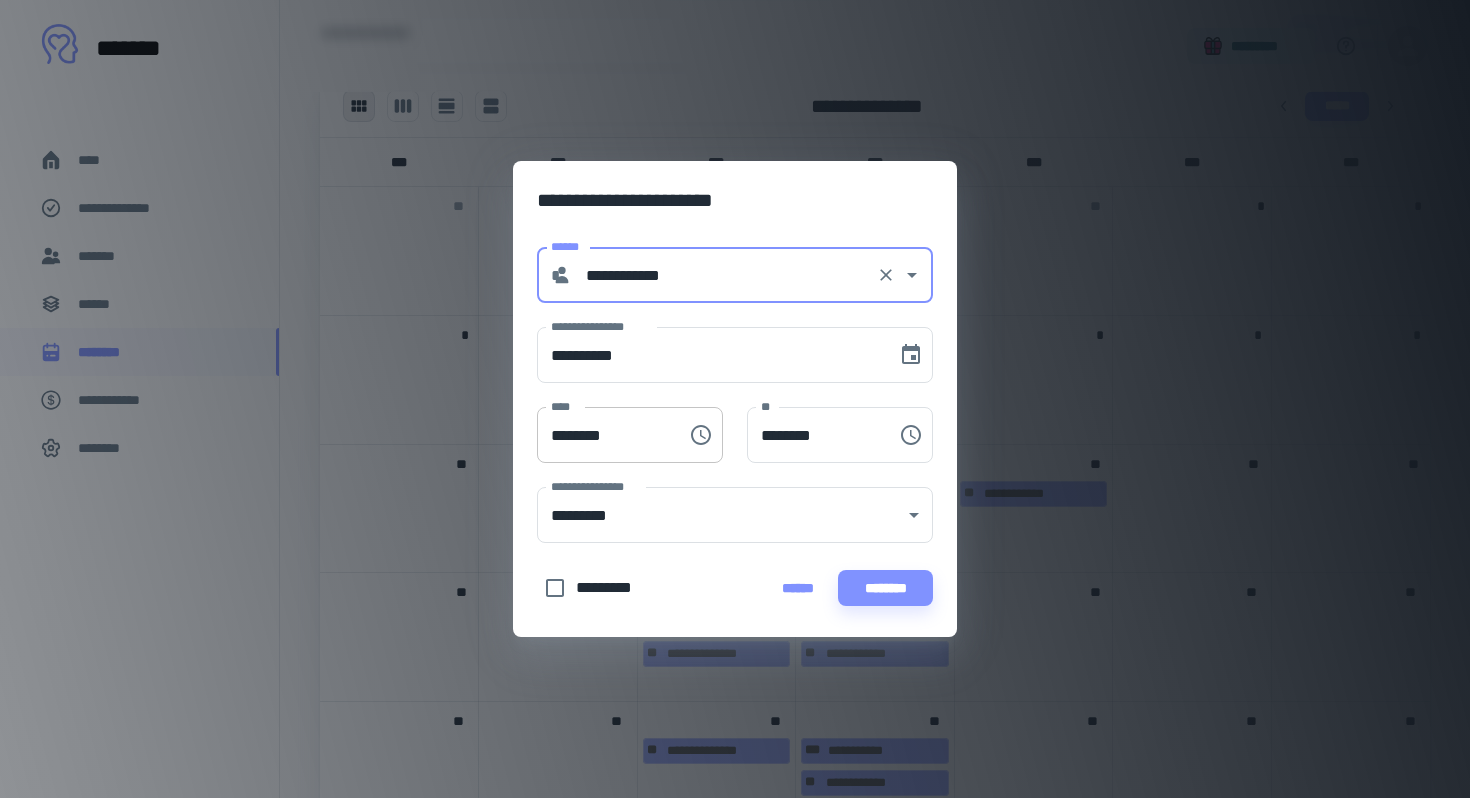 click on "********" at bounding box center (605, 435) 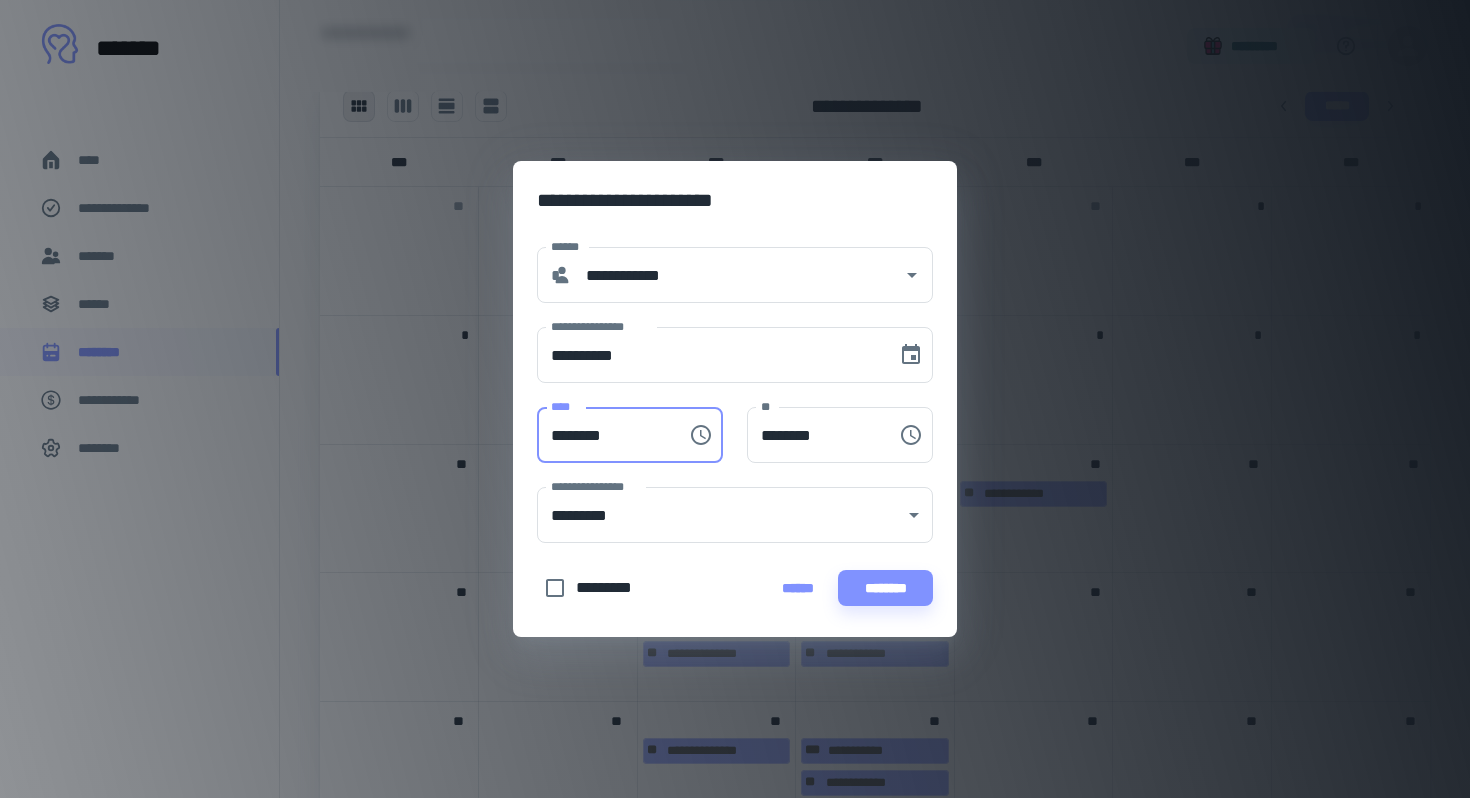 click on "********" at bounding box center (605, 435) 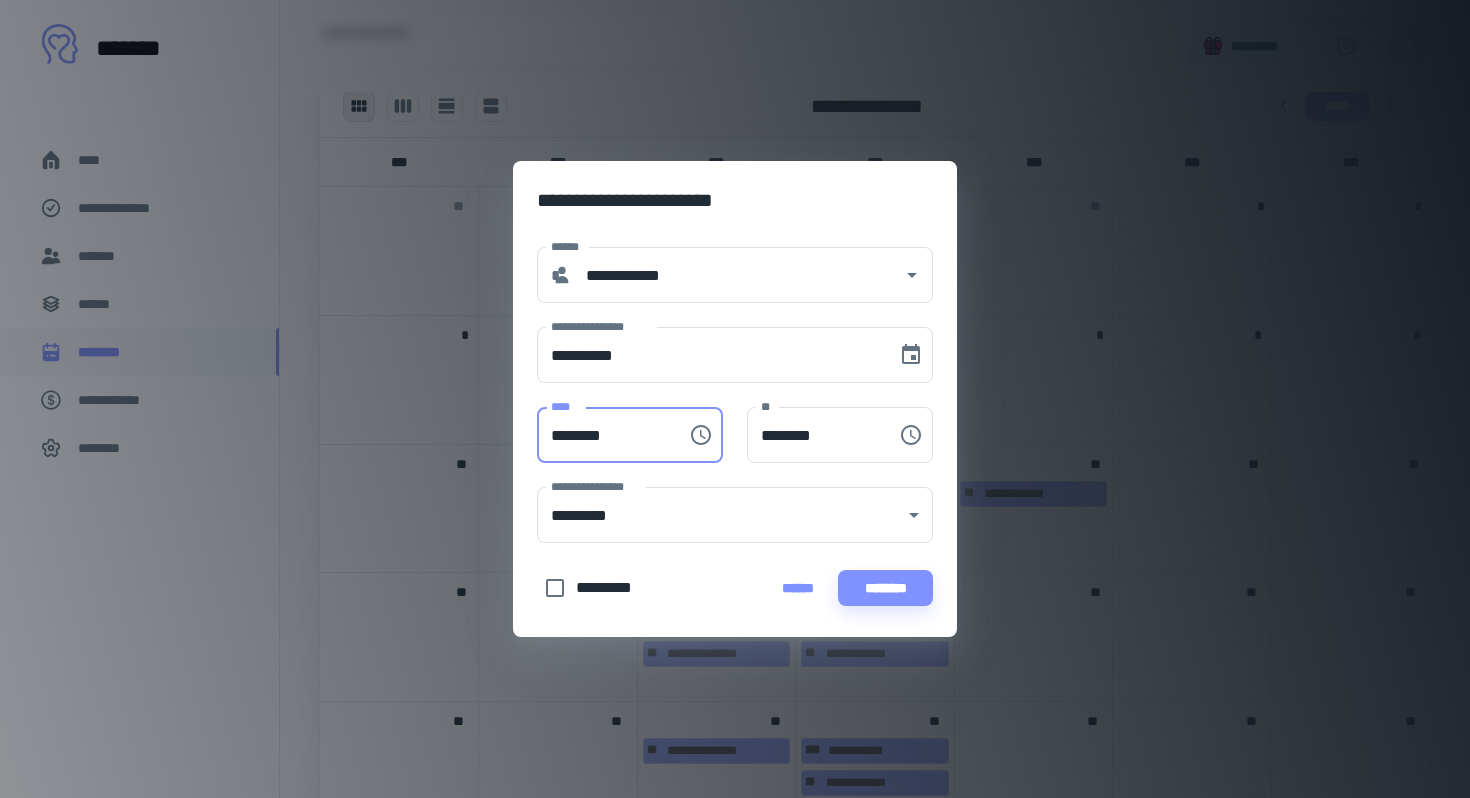 click on "********" at bounding box center (605, 435) 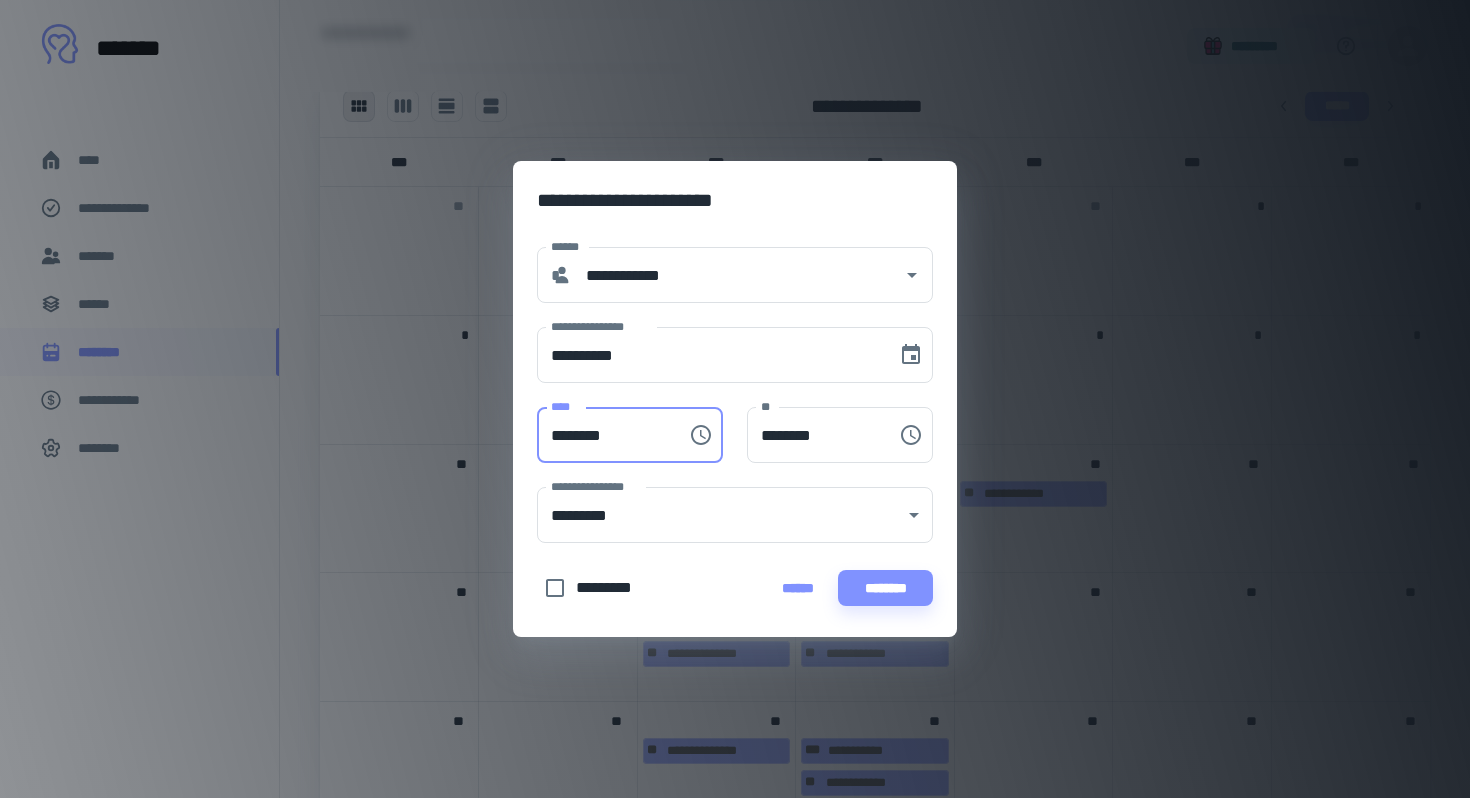click on "********" at bounding box center [605, 435] 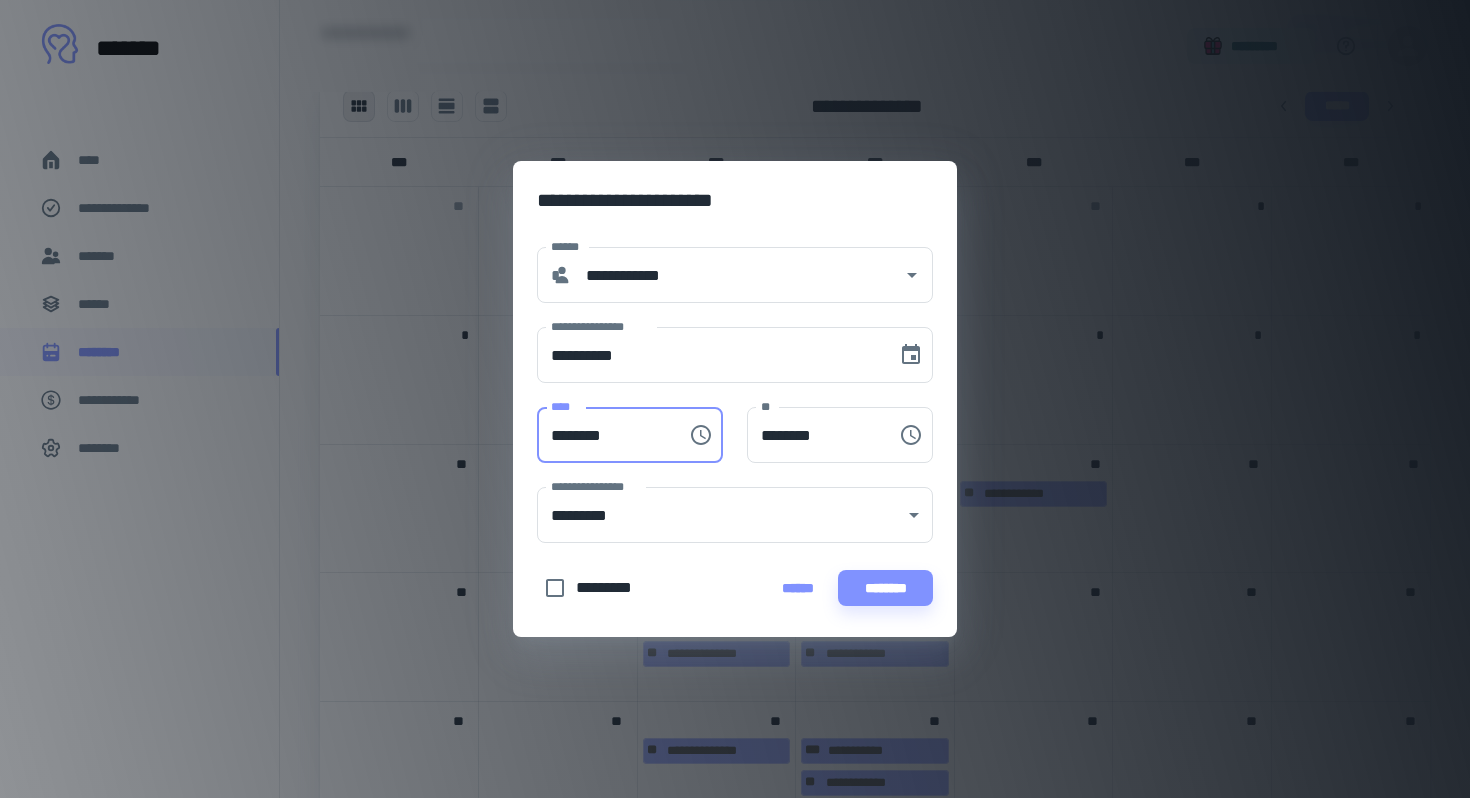 type on "********" 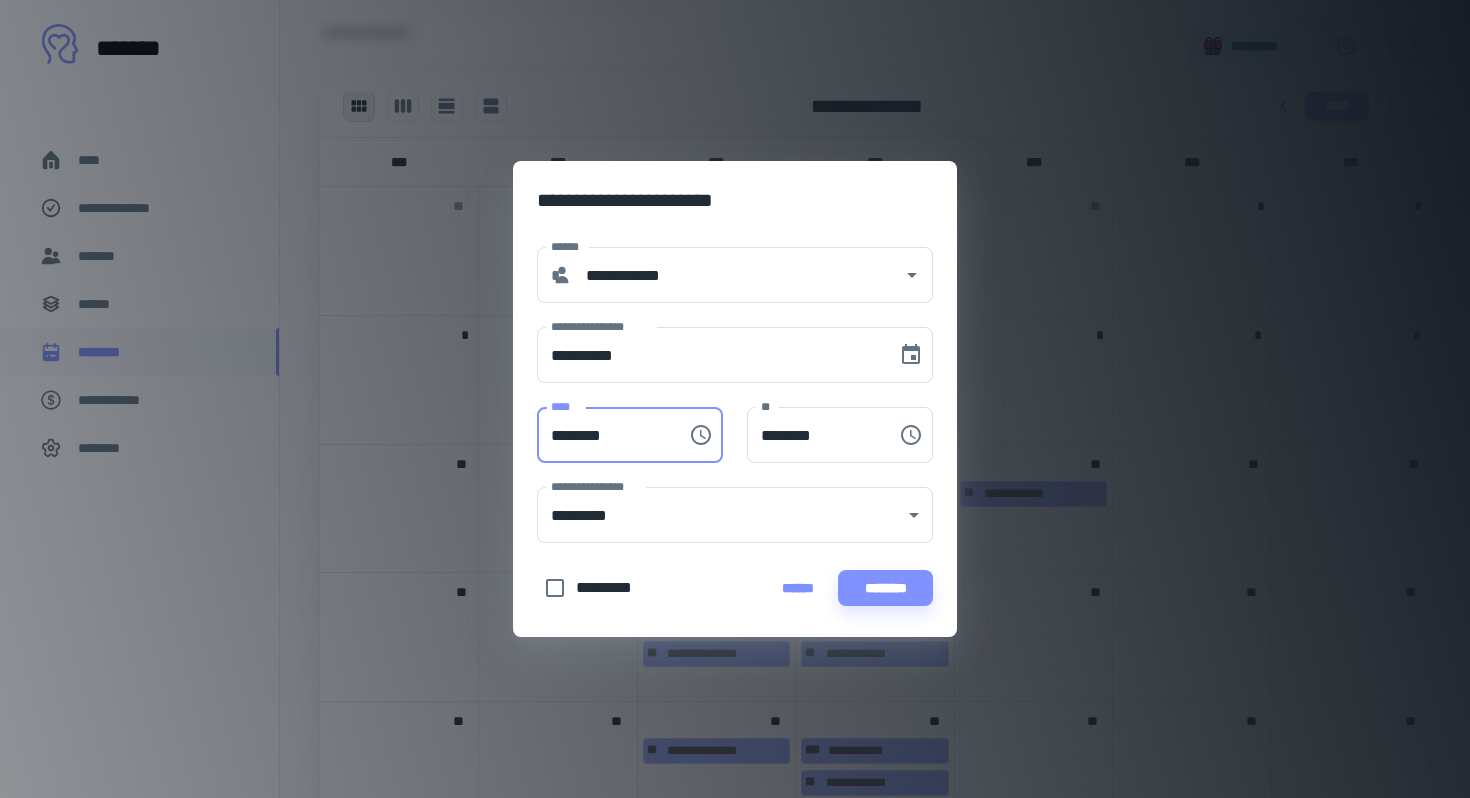 type on "********" 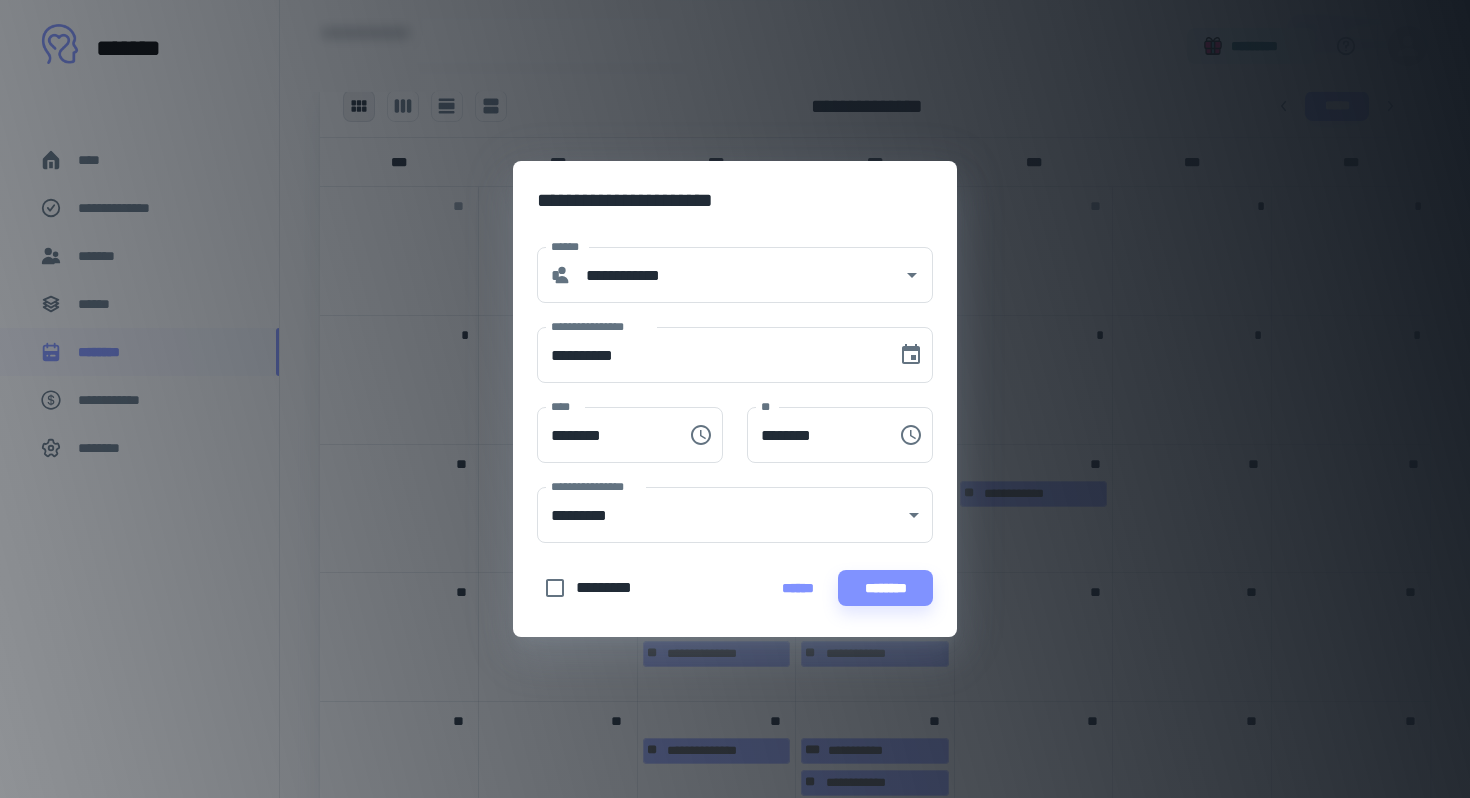 click on "**********" at bounding box center [723, 503] 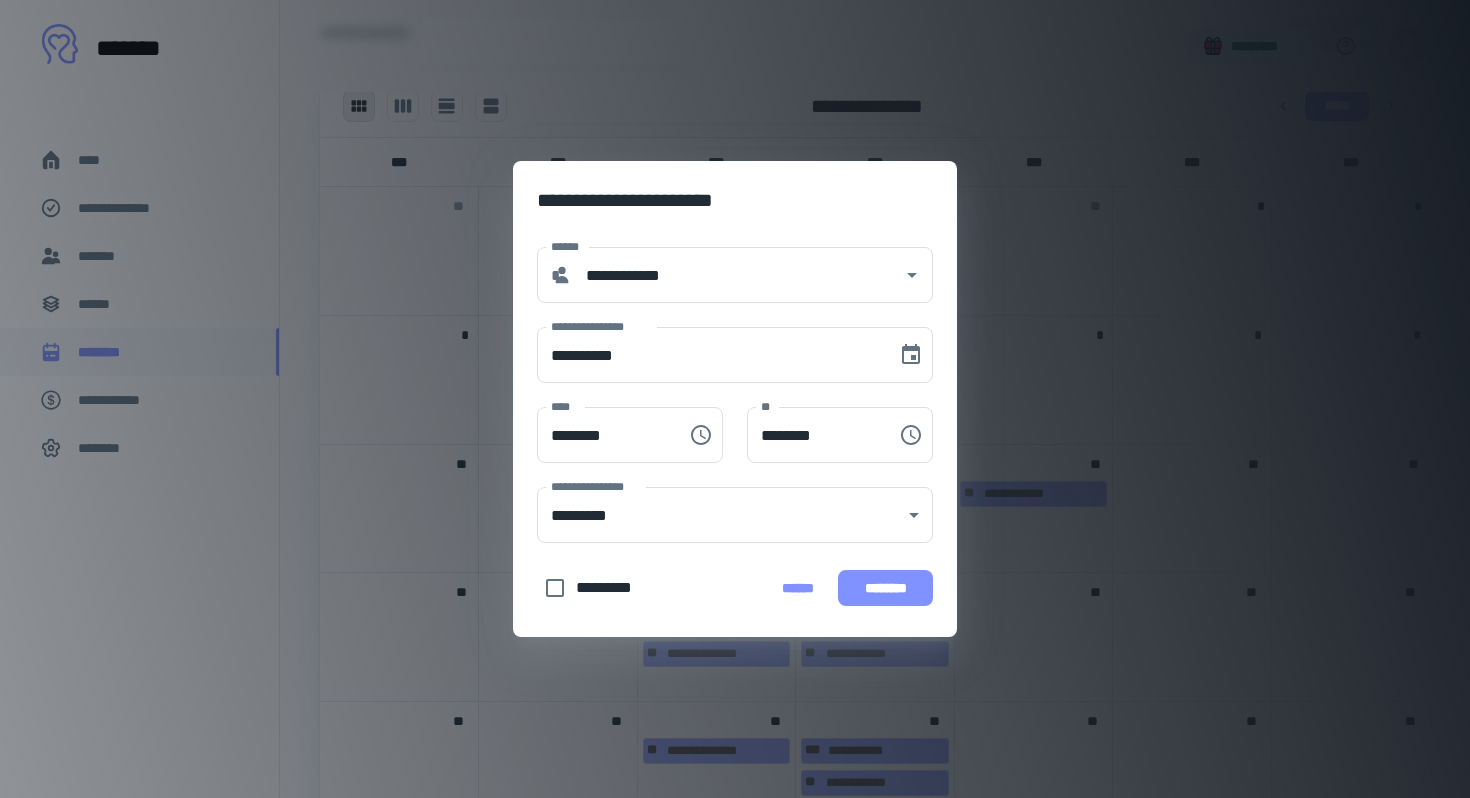 click on "********" at bounding box center (885, 588) 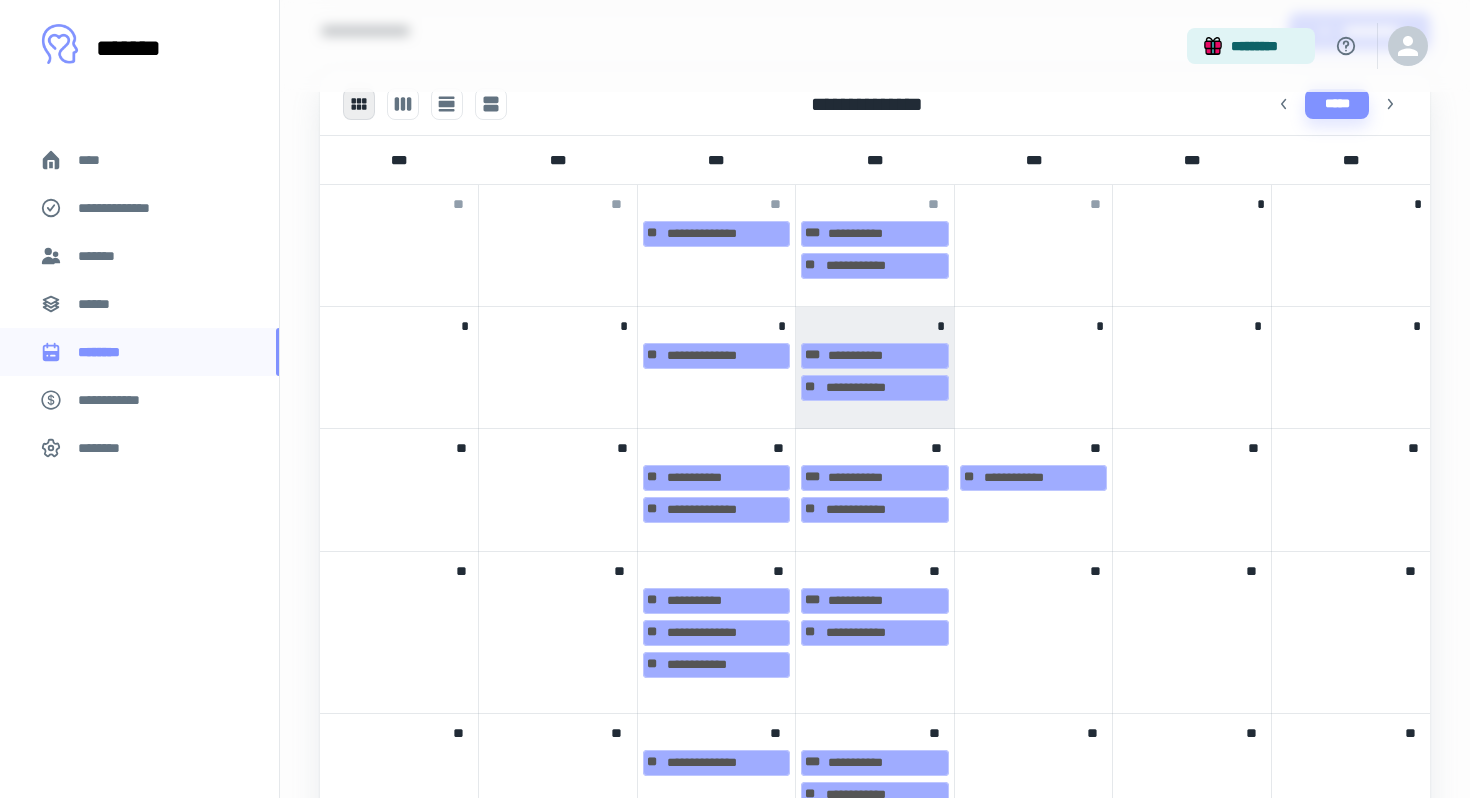 scroll, scrollTop: 607, scrollLeft: 0, axis: vertical 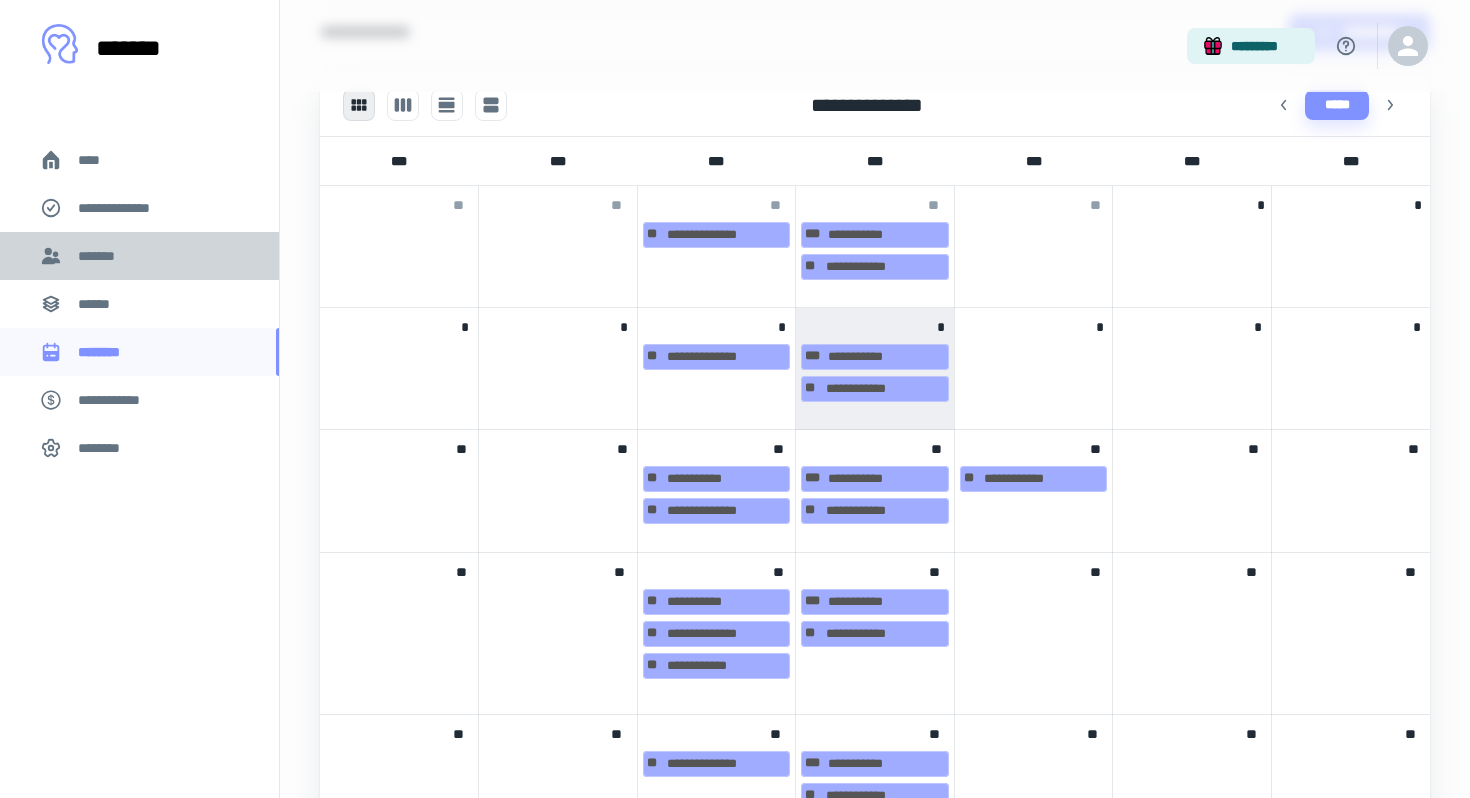 click on "*******" at bounding box center [100, 256] 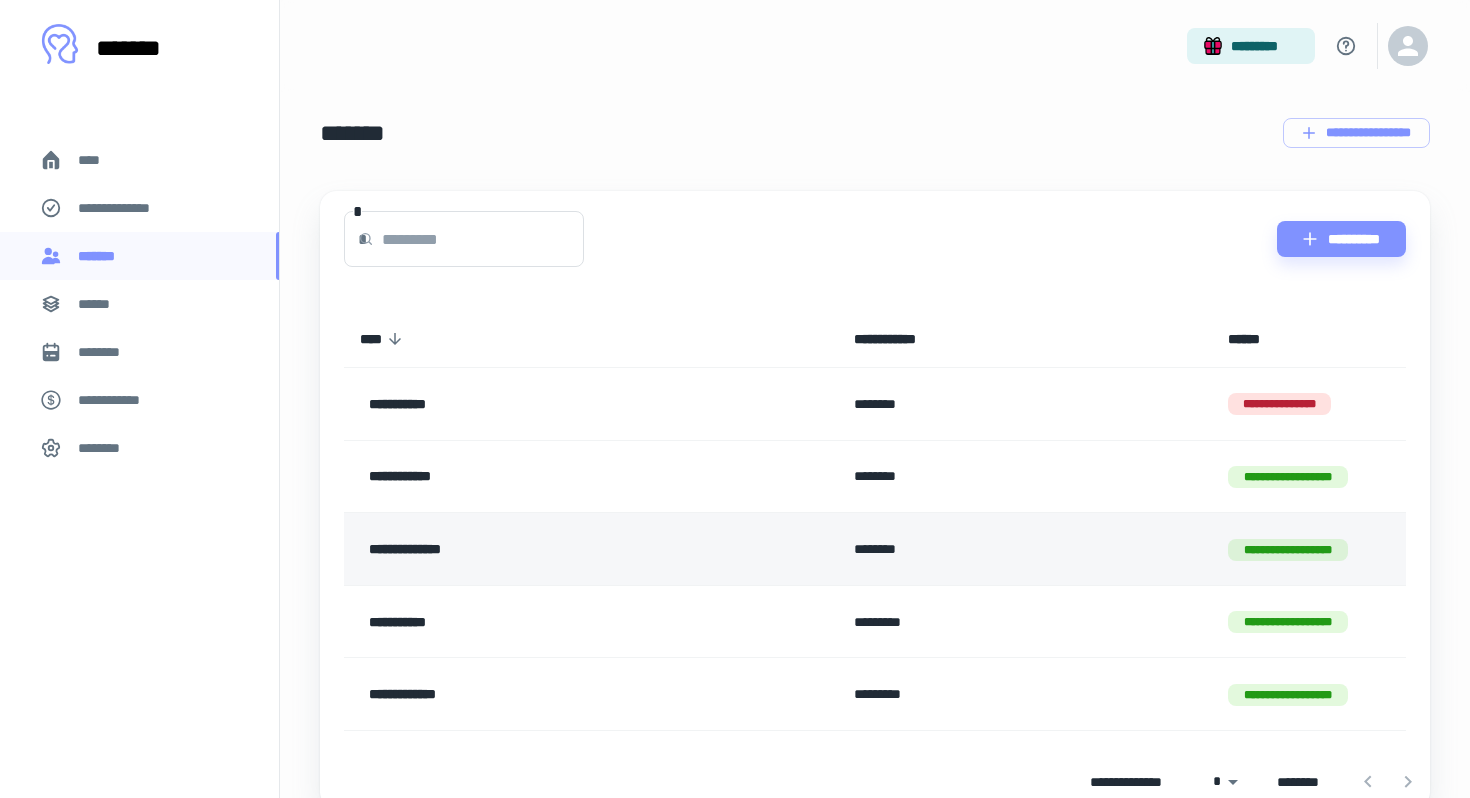 scroll, scrollTop: 48, scrollLeft: 0, axis: vertical 